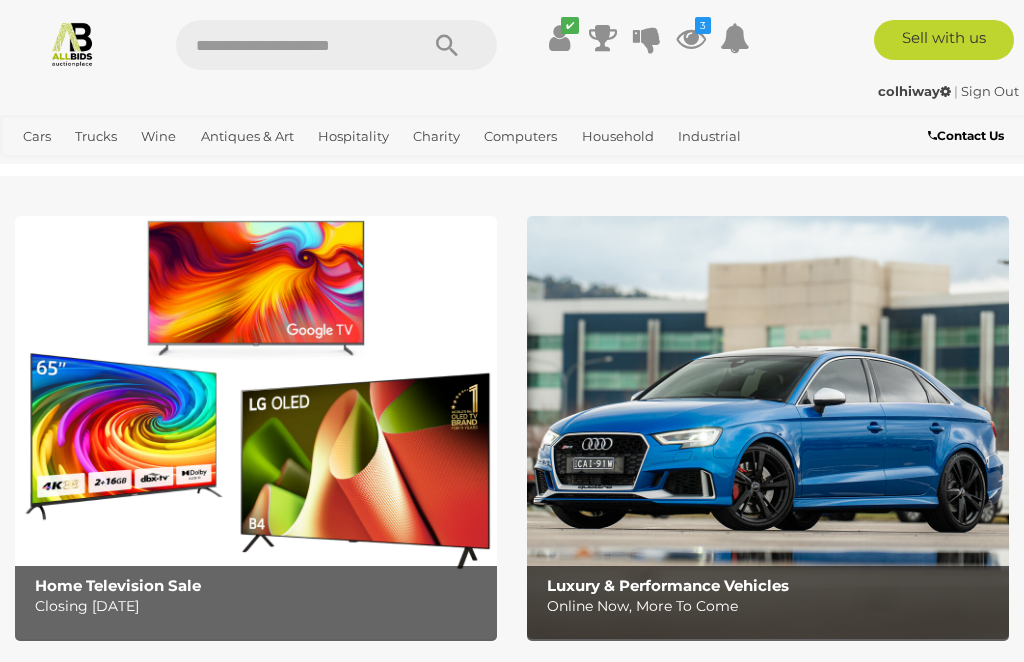 scroll, scrollTop: 0, scrollLeft: 0, axis: both 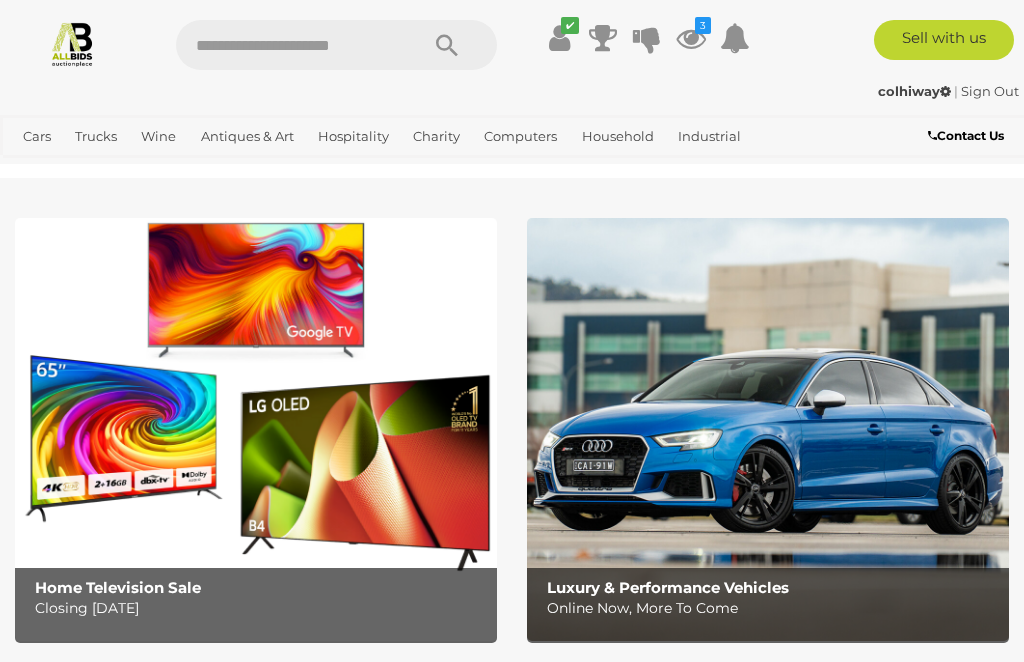 click on "View All Industrial  Auctions" at bounding box center (0, 0) 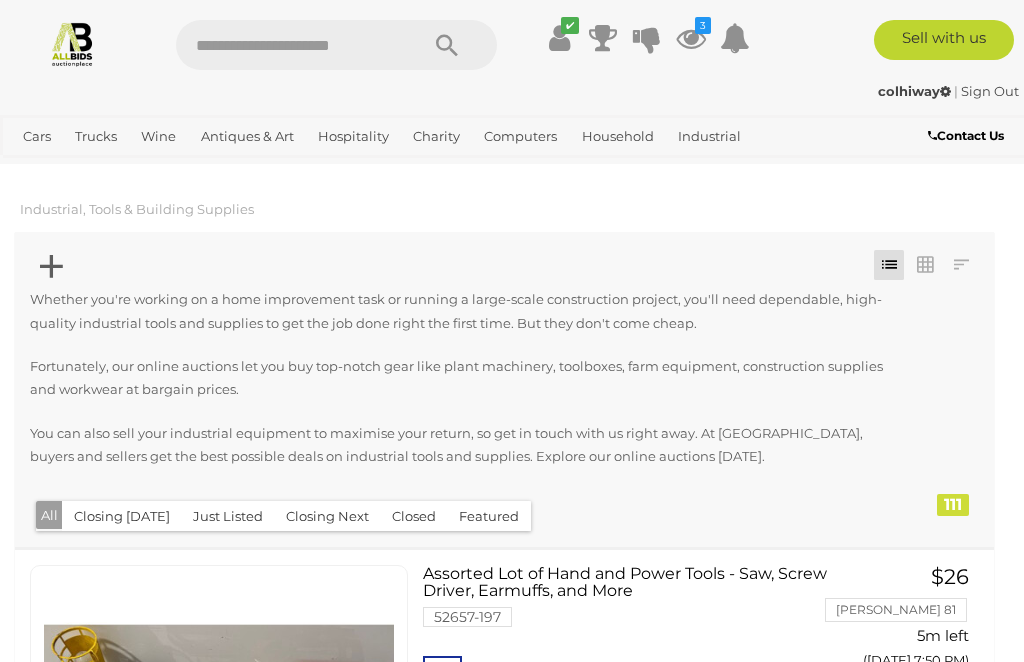 scroll, scrollTop: 0, scrollLeft: 0, axis: both 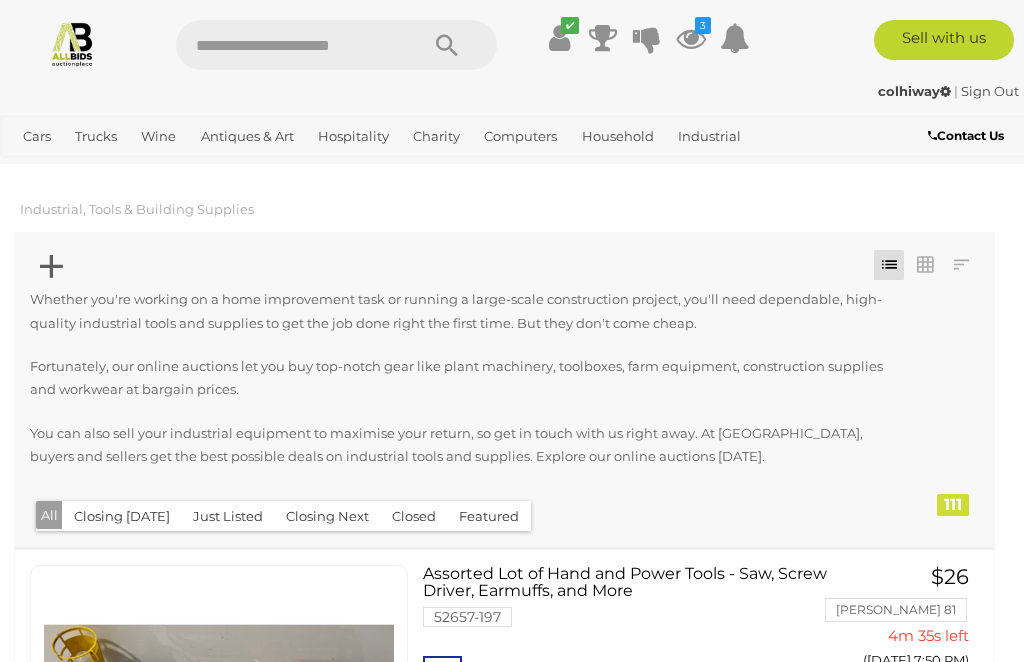 click at bounding box center [51, 266] 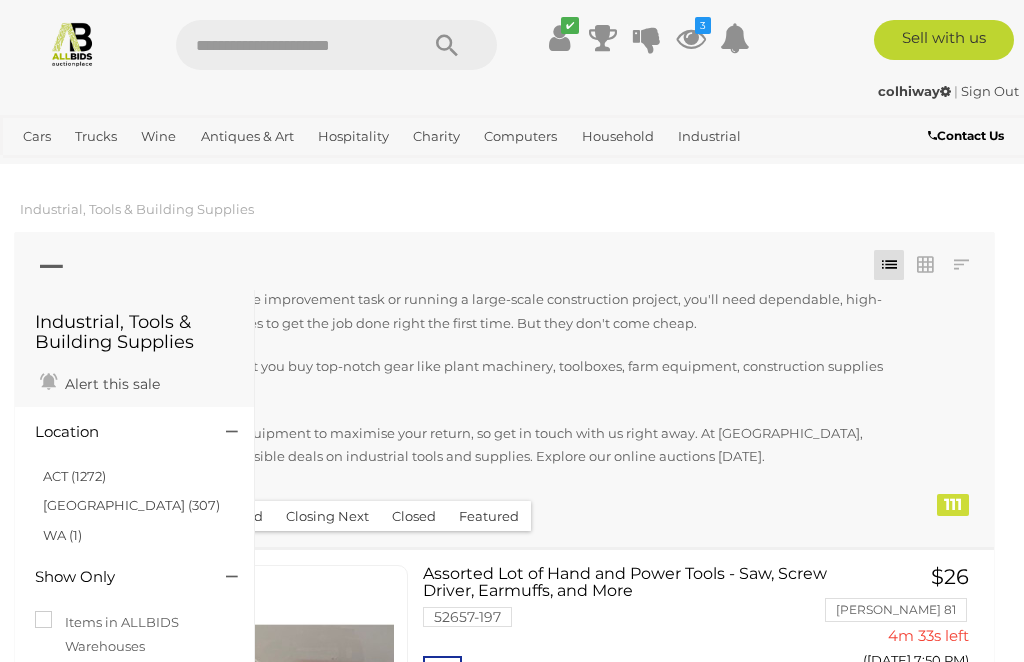 click on "NSW (307)" at bounding box center (131, 505) 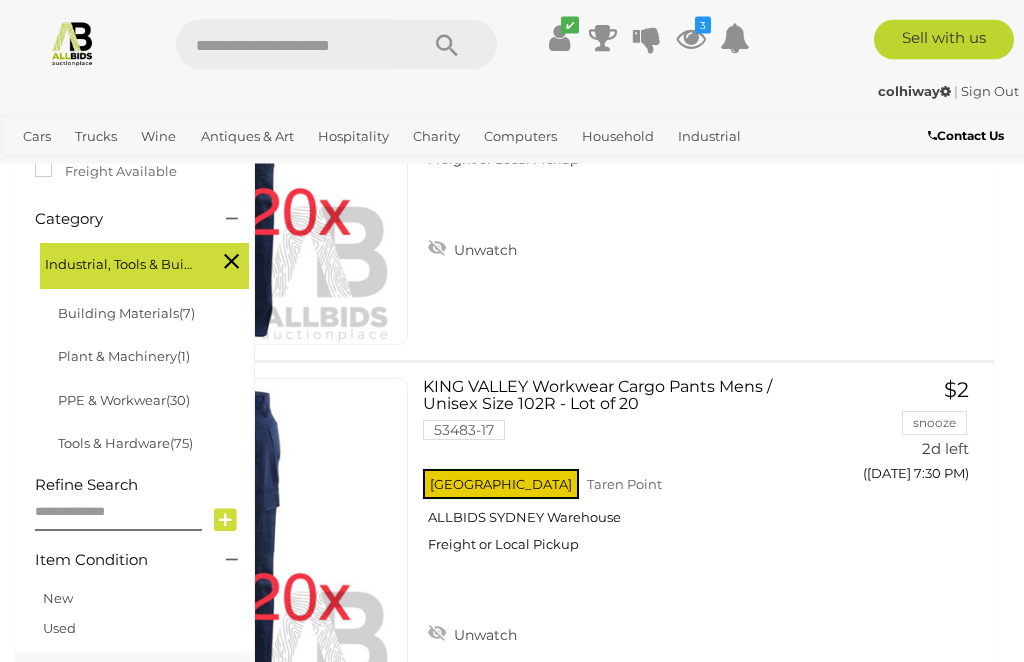 scroll, scrollTop: 572, scrollLeft: 0, axis: vertical 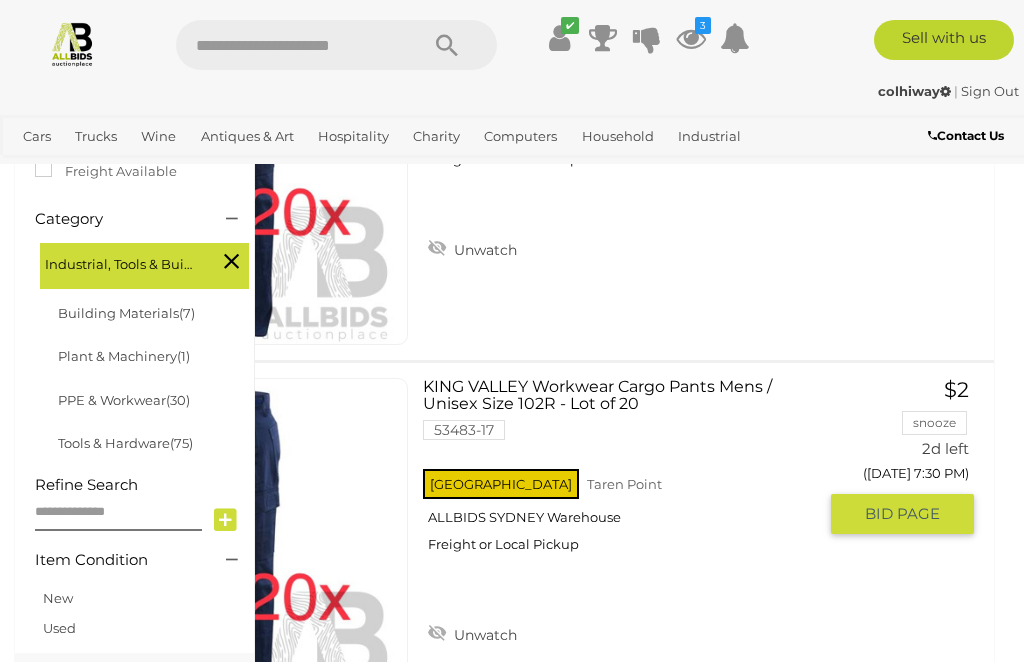 click on "KING VALLEY Workwear Cargo Pants Mens / Unisex Size 102R - Lot of 20
53483-17
NSW
Taren Point" at bounding box center [627, 473] 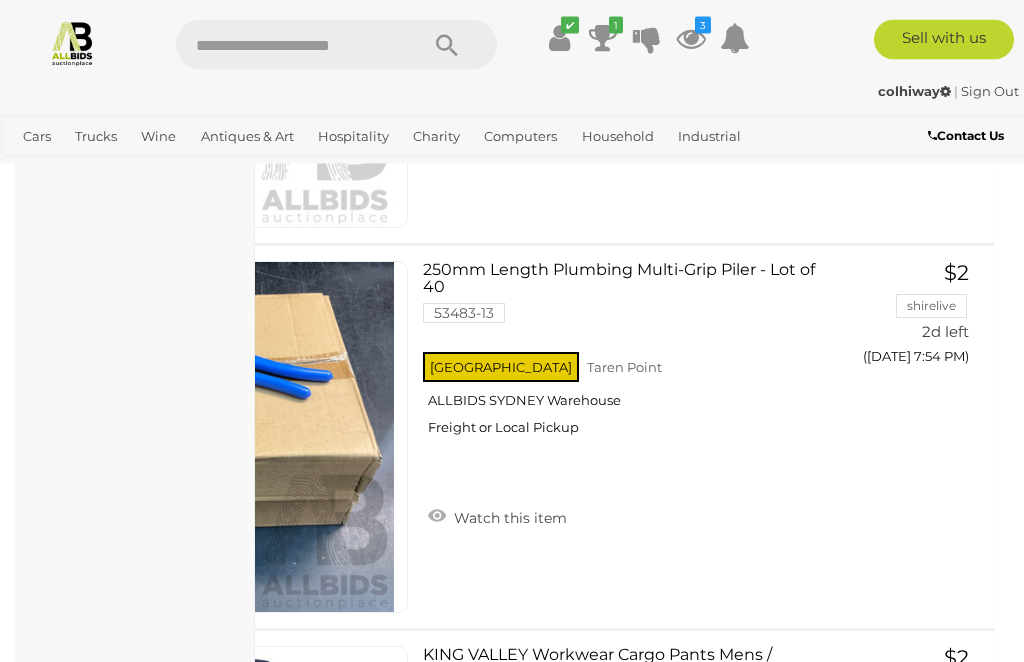 scroll, scrollTop: 1467, scrollLeft: 0, axis: vertical 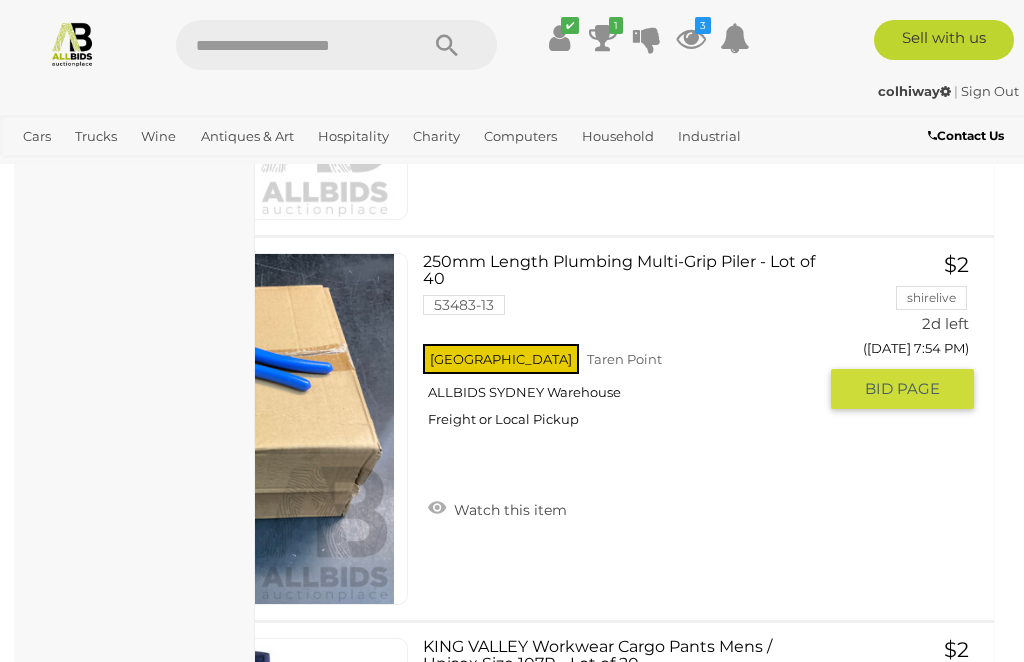 click on "Watch this item" at bounding box center [497, 508] 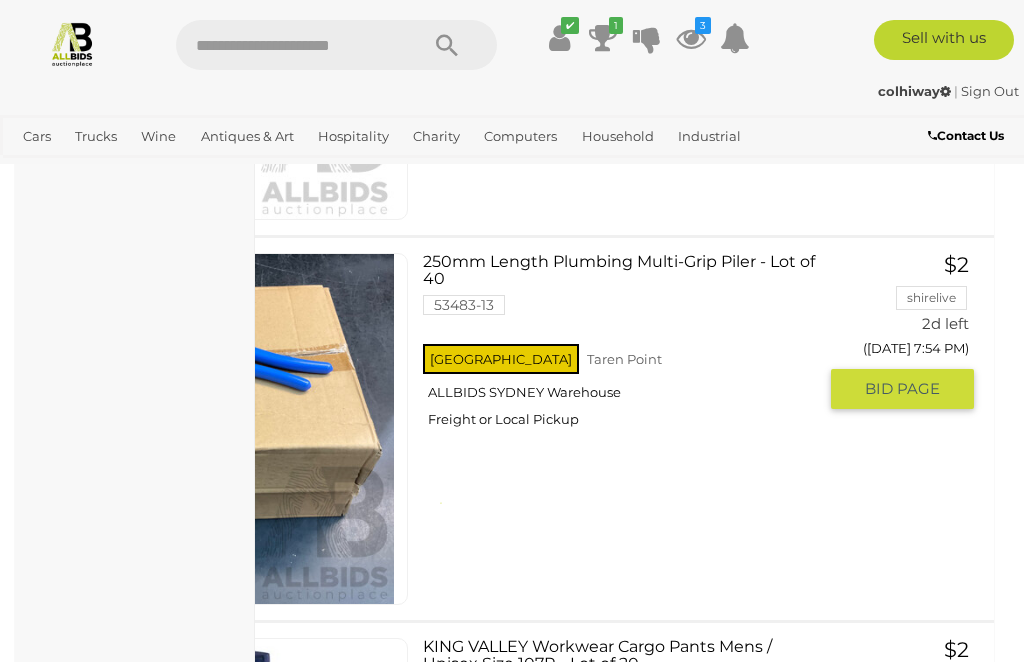 click on "250mm Length Plumbing Multi-Grip Piler - Lot of 40
53483-13
NSW
Taren Point ALLBIDS SYDNEY Warehouse" at bounding box center [627, 390] 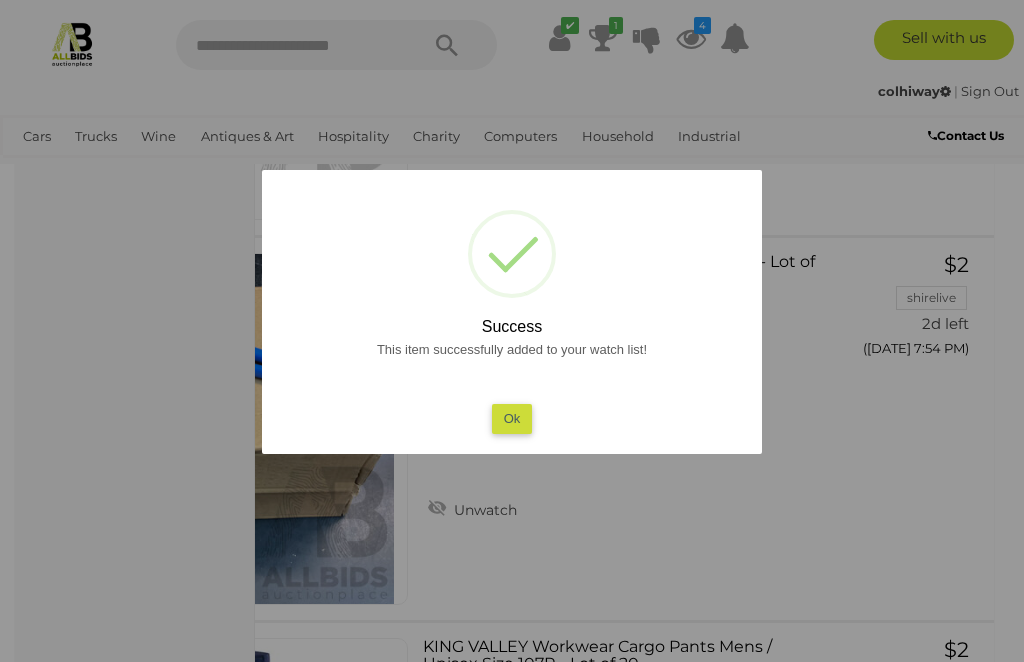 click at bounding box center [512, 331] 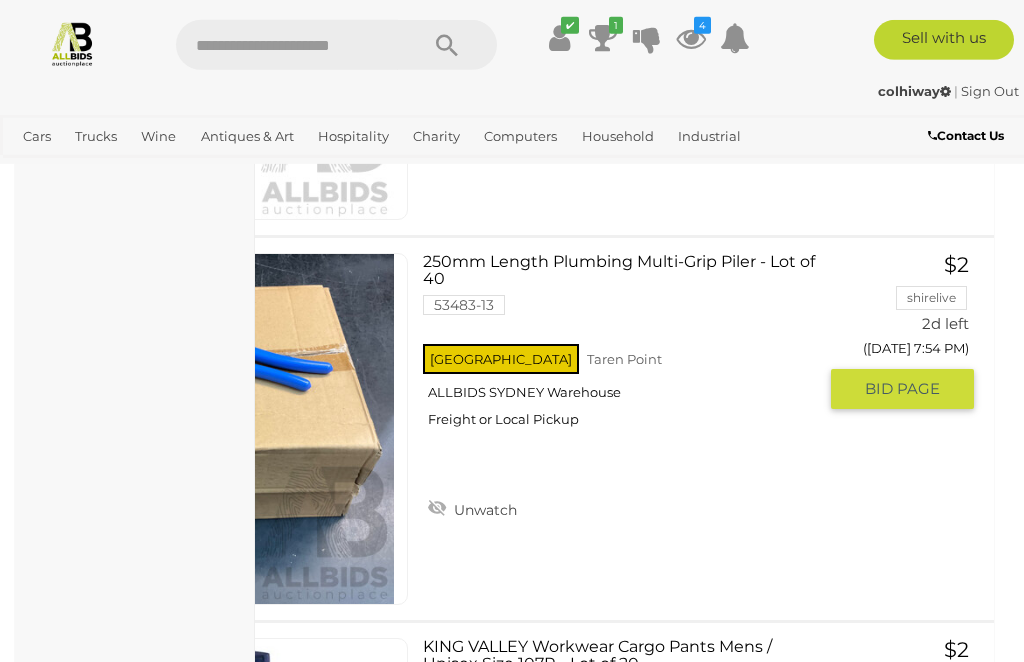 scroll, scrollTop: 1473, scrollLeft: 0, axis: vertical 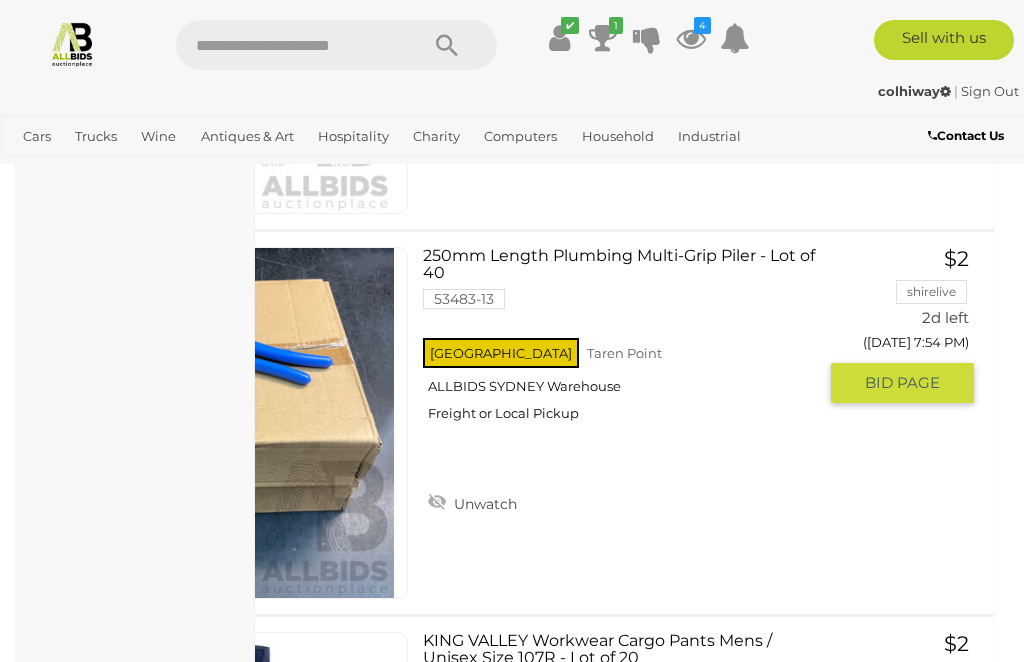 click at bounding box center [219, 423] 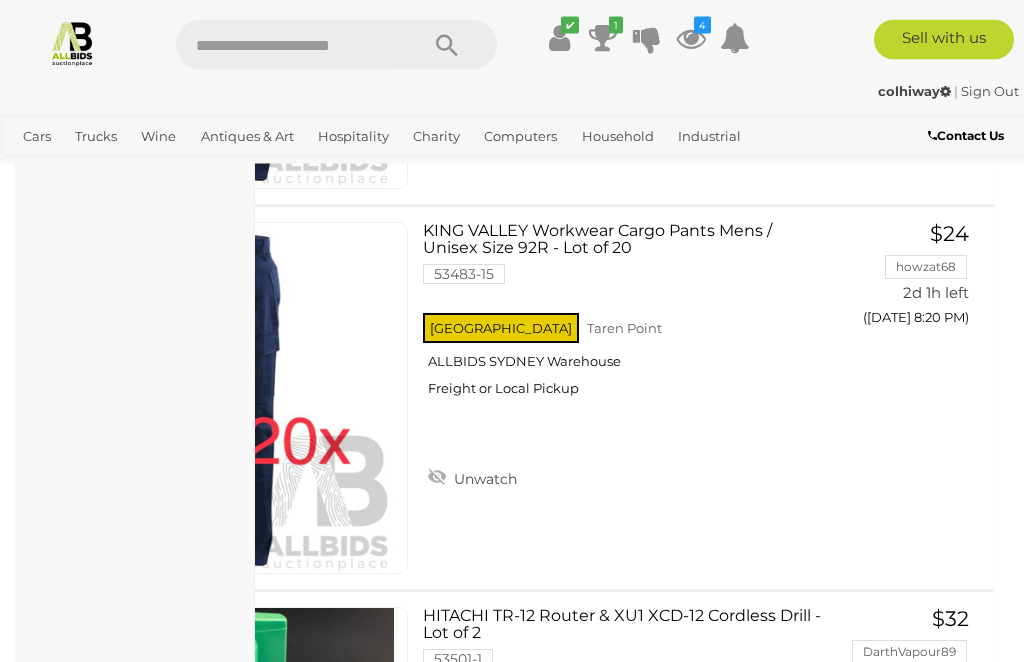 scroll, scrollTop: 2268, scrollLeft: 0, axis: vertical 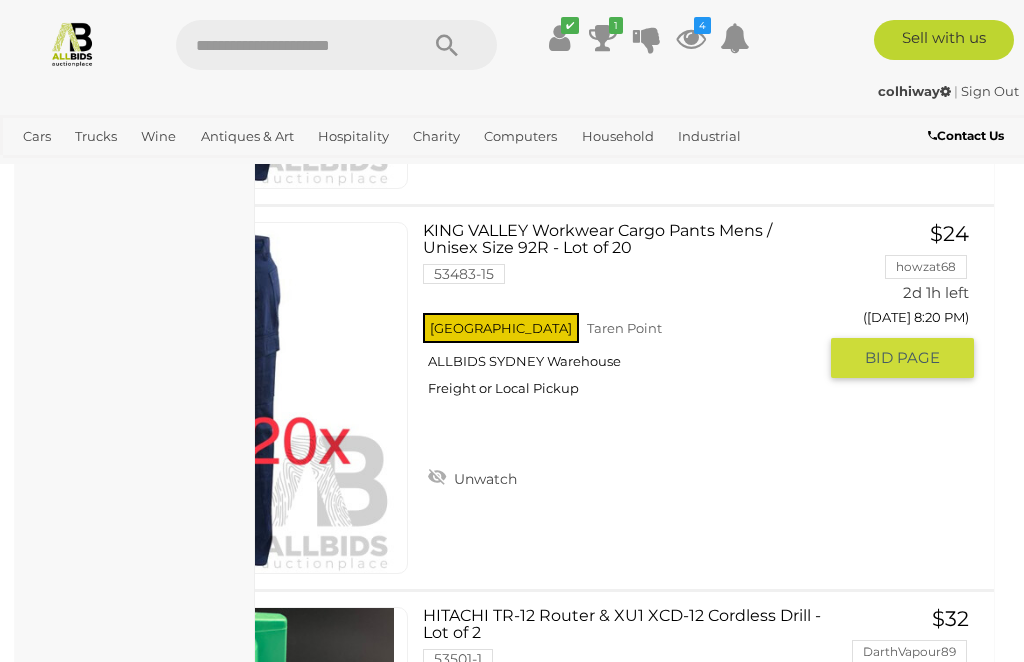 click on "GO TO  BID PAGE" at bounding box center [902, 358] 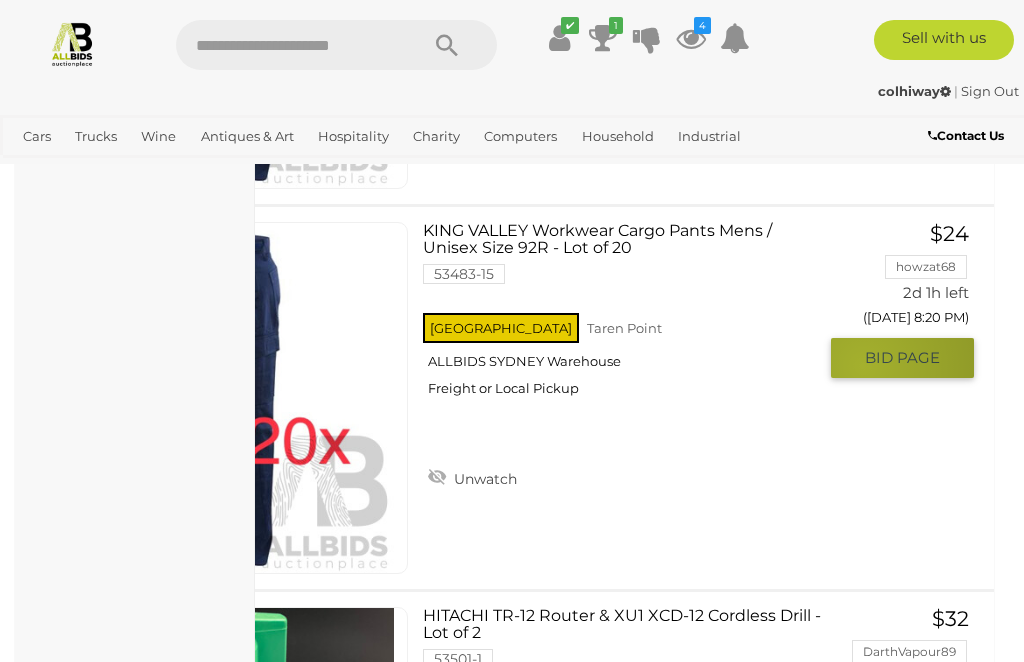 click on "GO TO  BID PAGE" at bounding box center (902, 358) 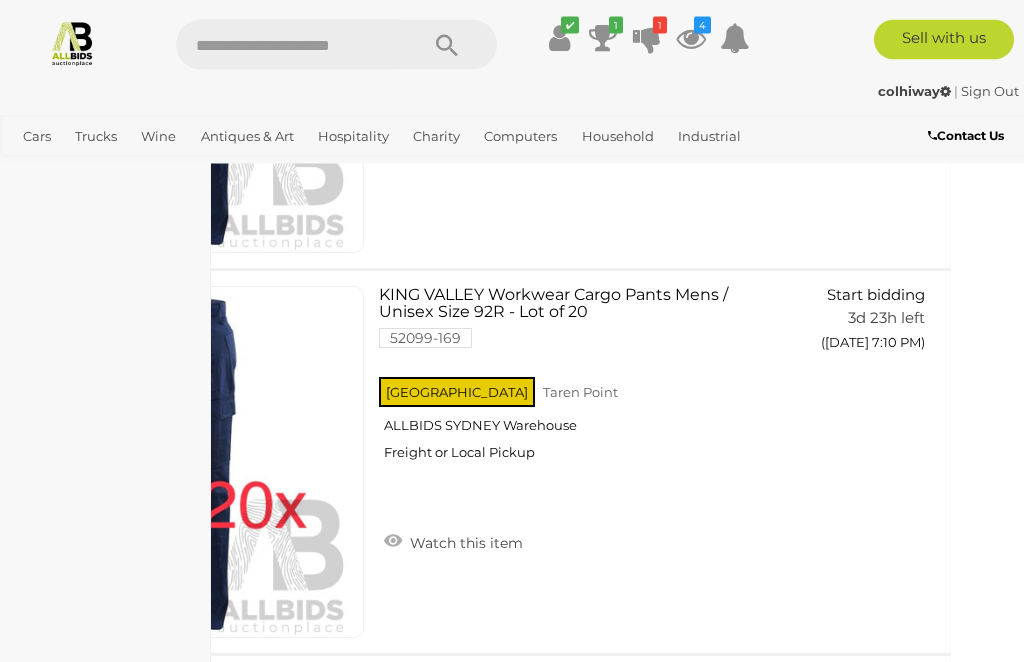 scroll, scrollTop: 3359, scrollLeft: 44, axis: both 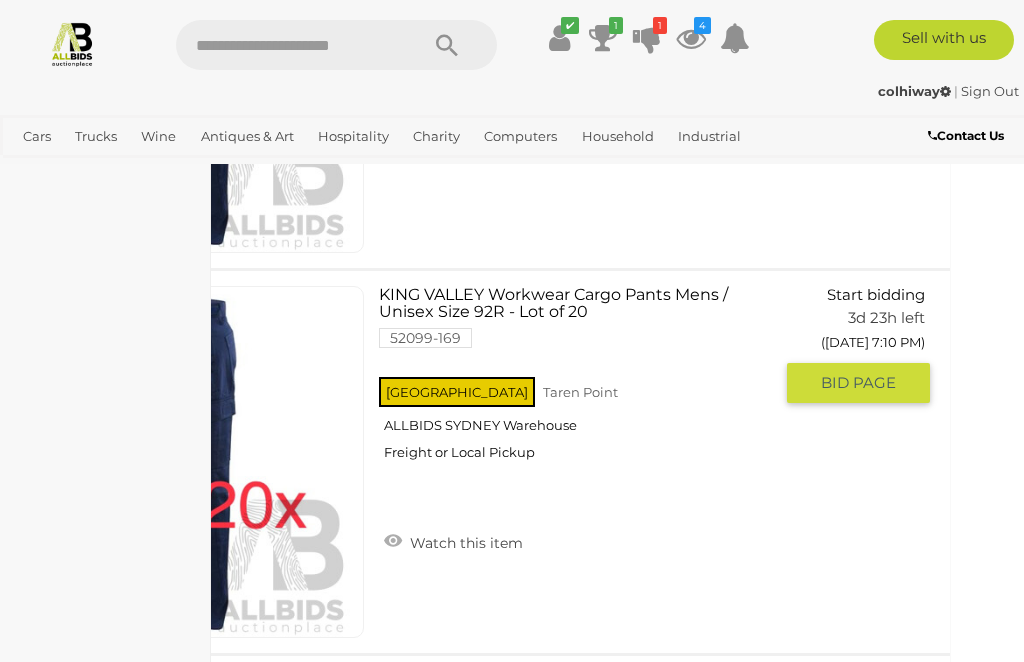 click on "Watch this item" at bounding box center [453, 541] 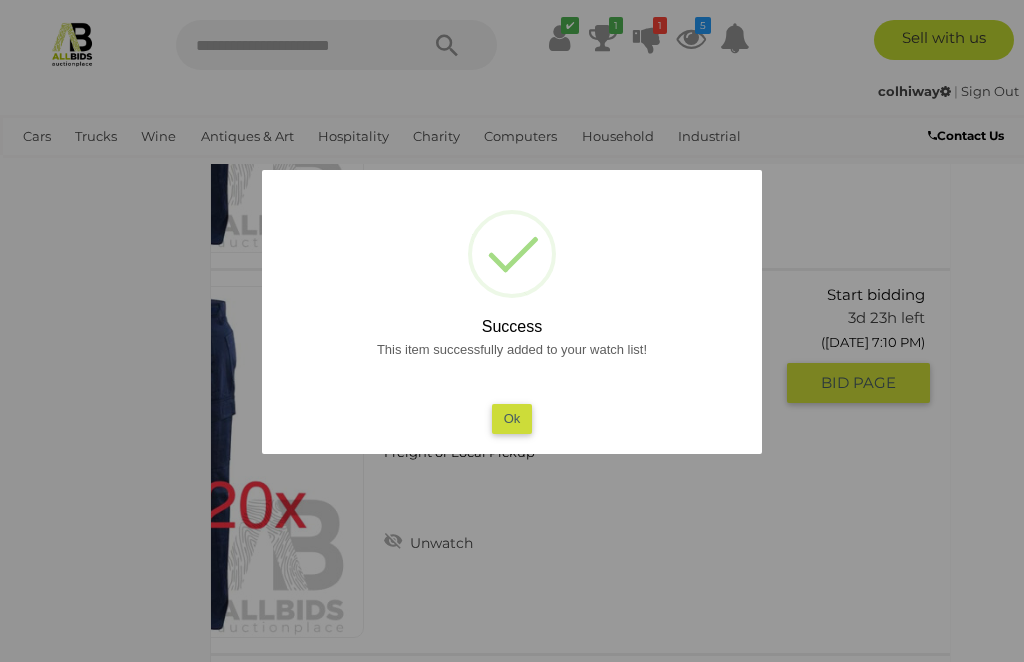 click on "Ok" at bounding box center (512, 418) 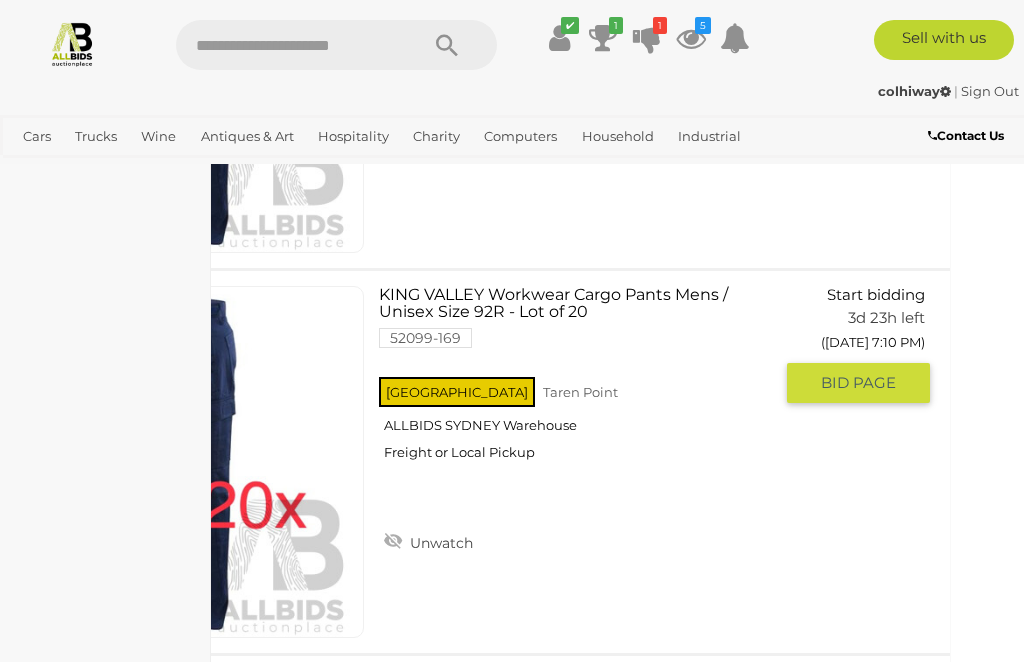 click on "BID PAGE" at bounding box center (858, 383) 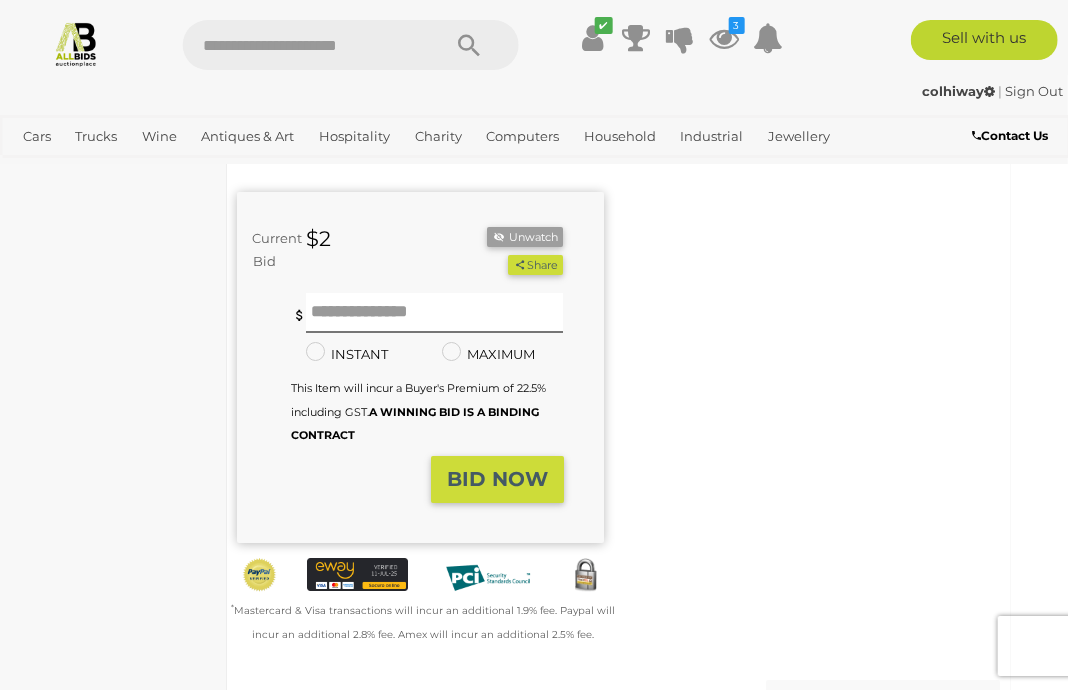 scroll, scrollTop: 437, scrollLeft: 29, axis: both 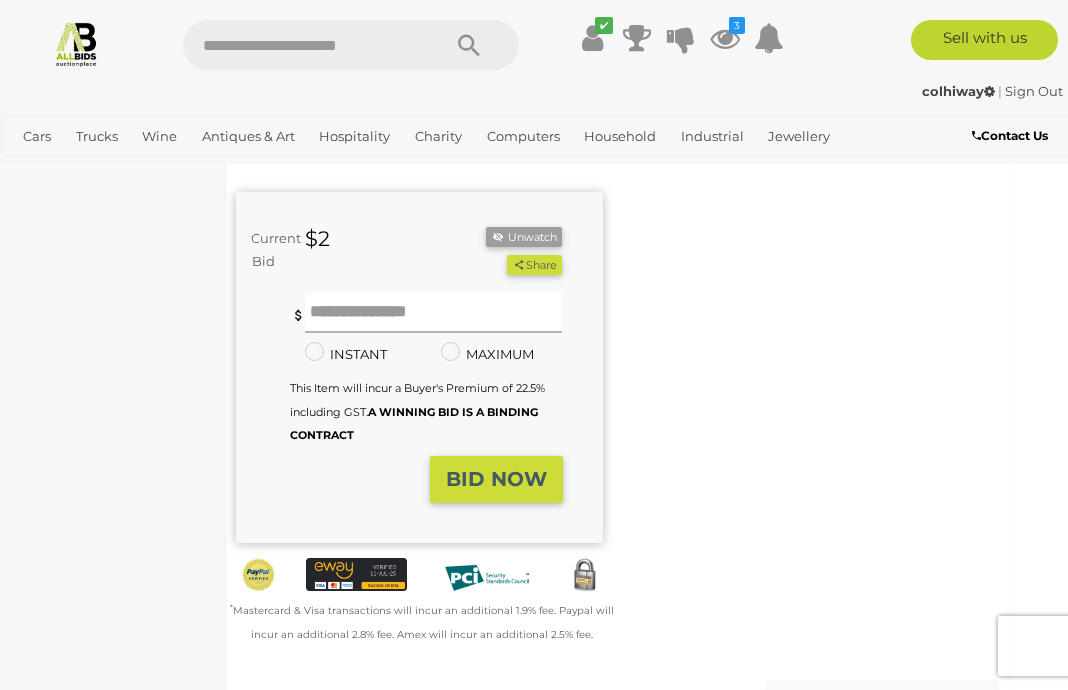 click at bounding box center (433, 313) 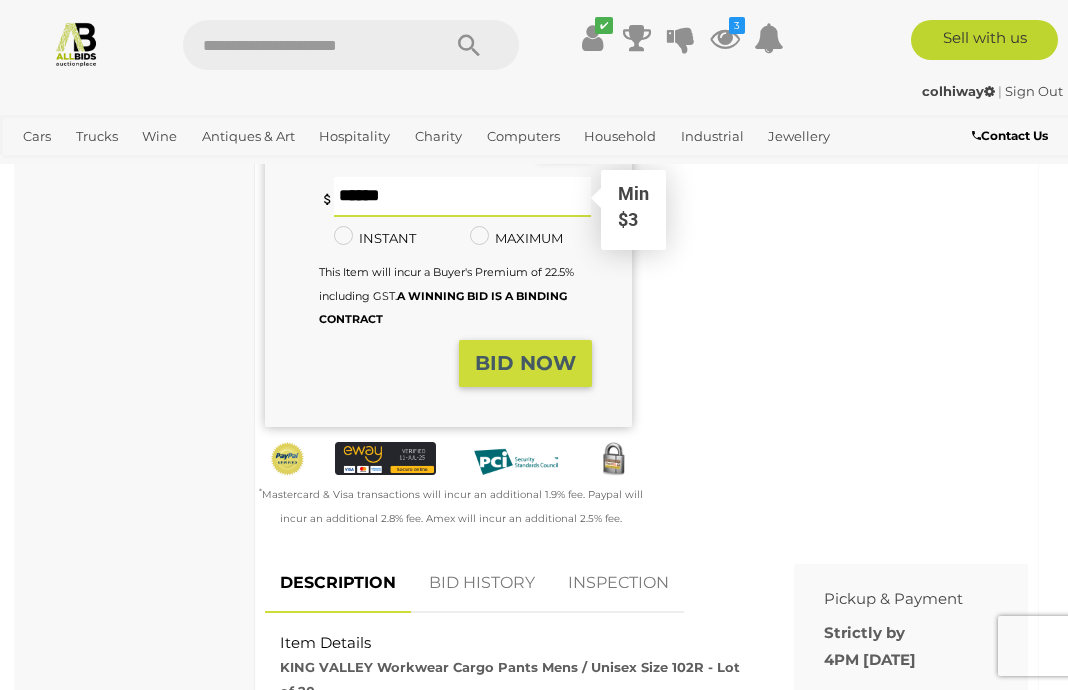 scroll, scrollTop: 437, scrollLeft: 0, axis: vertical 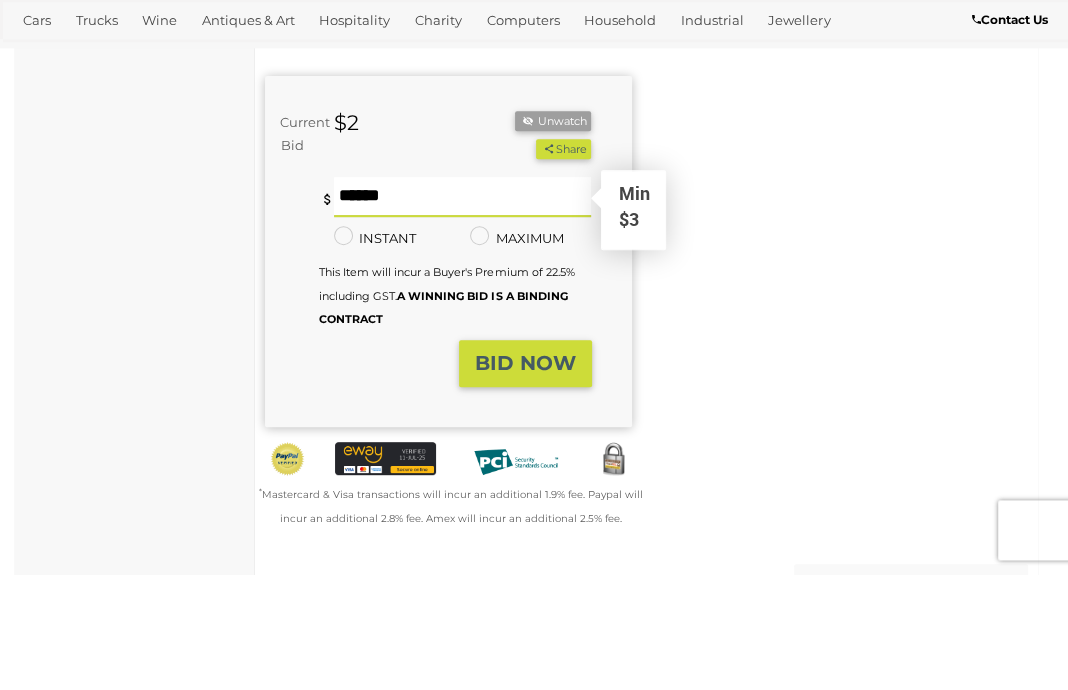 type on "**" 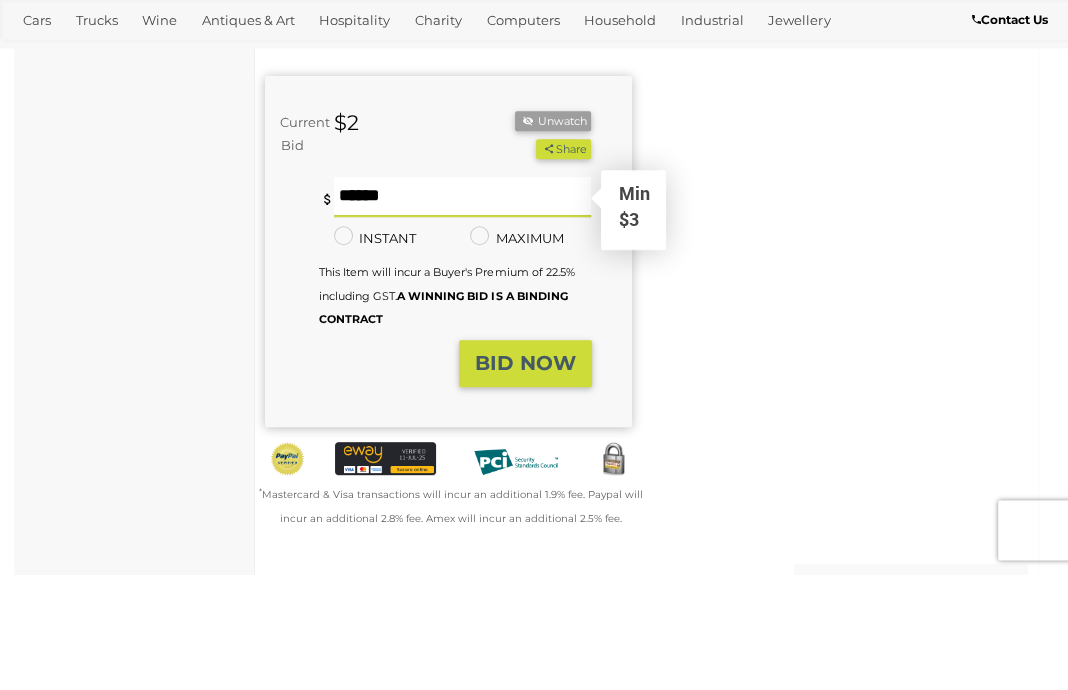 click on "BID NOW" at bounding box center (525, 479) 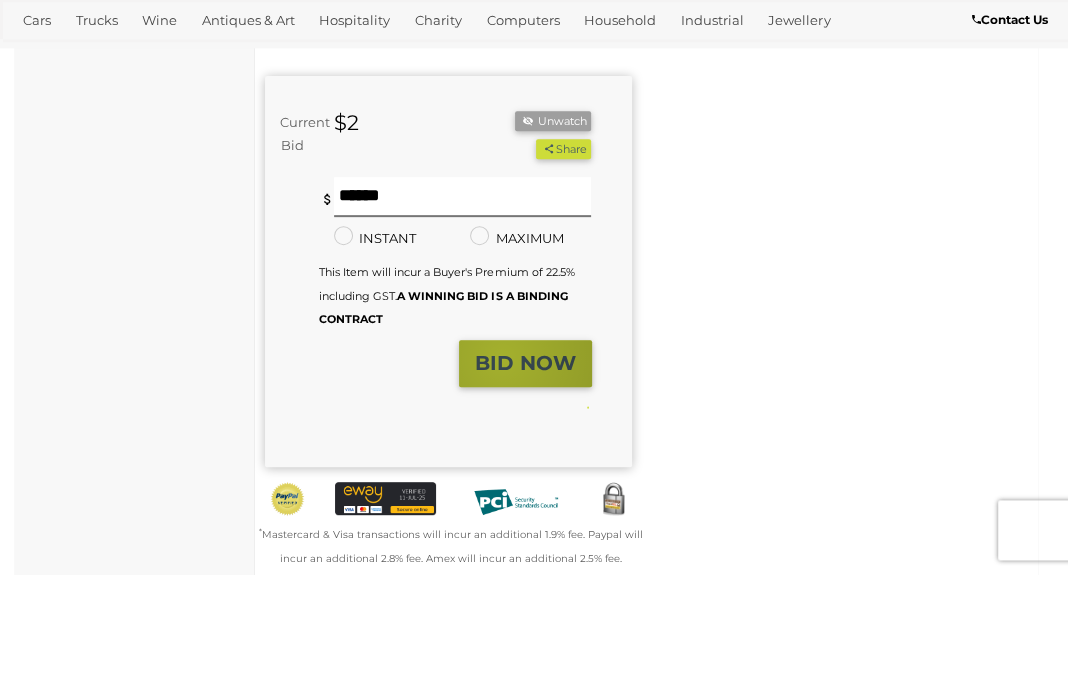 scroll, scrollTop: 553, scrollLeft: 0, axis: vertical 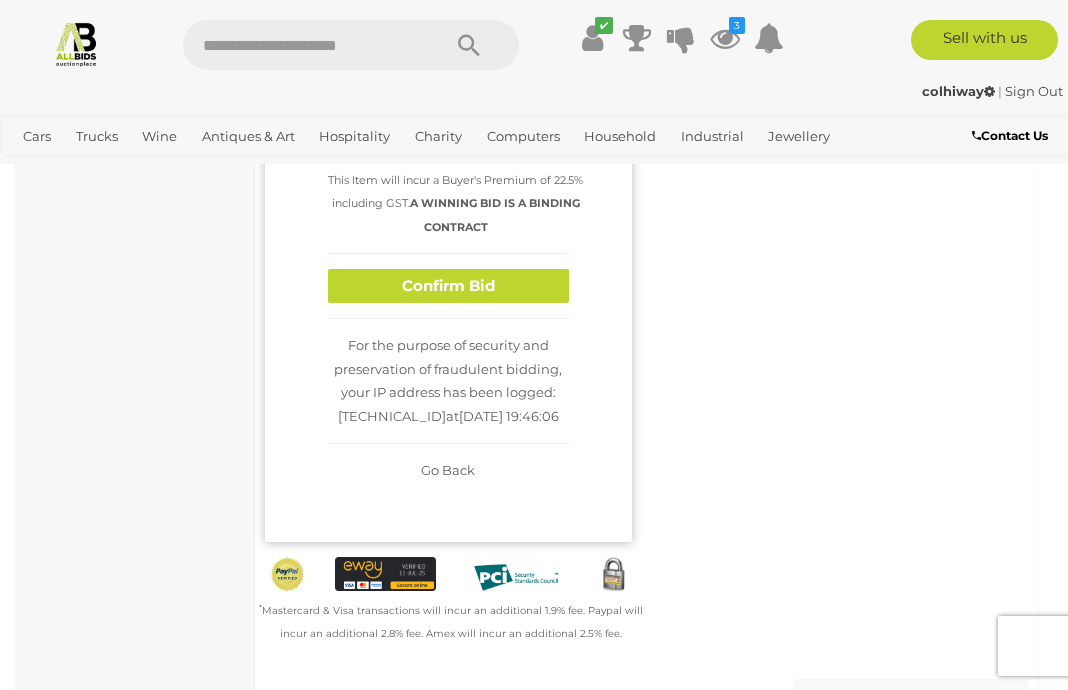 click on "Confirm Bid" at bounding box center (448, 286) 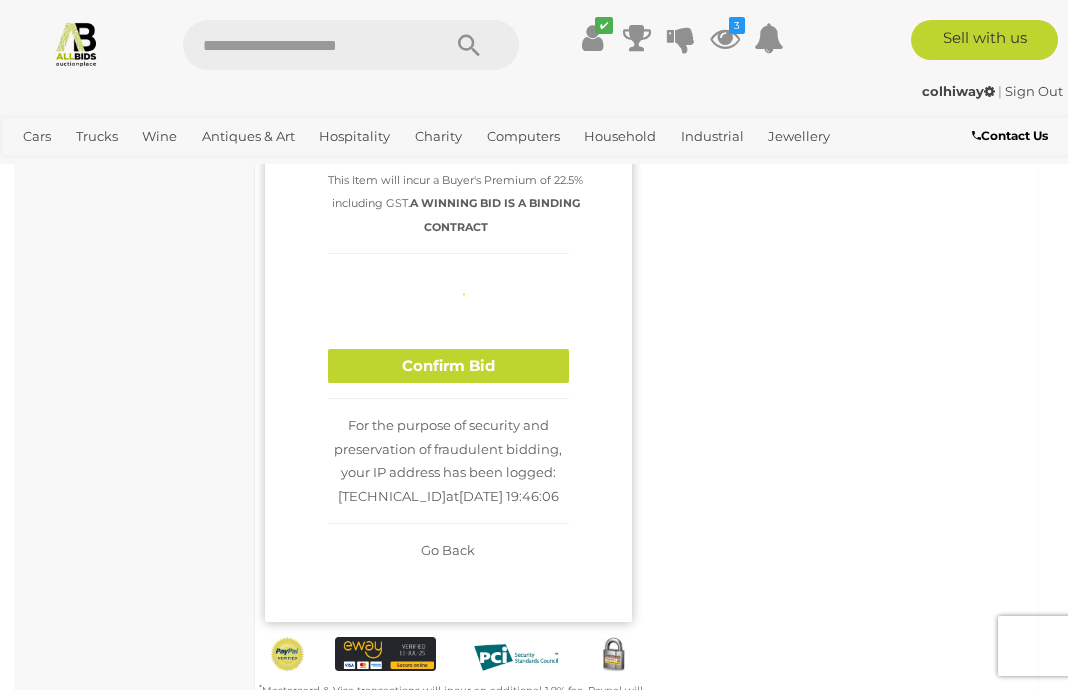 type 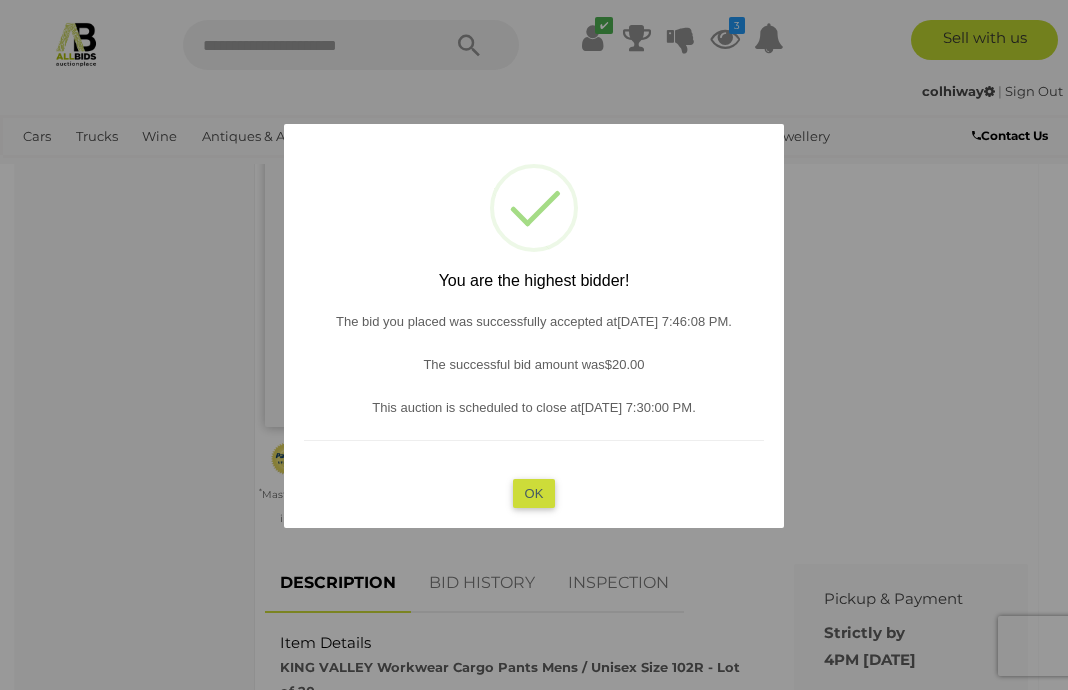 click on "OK" at bounding box center [534, 493] 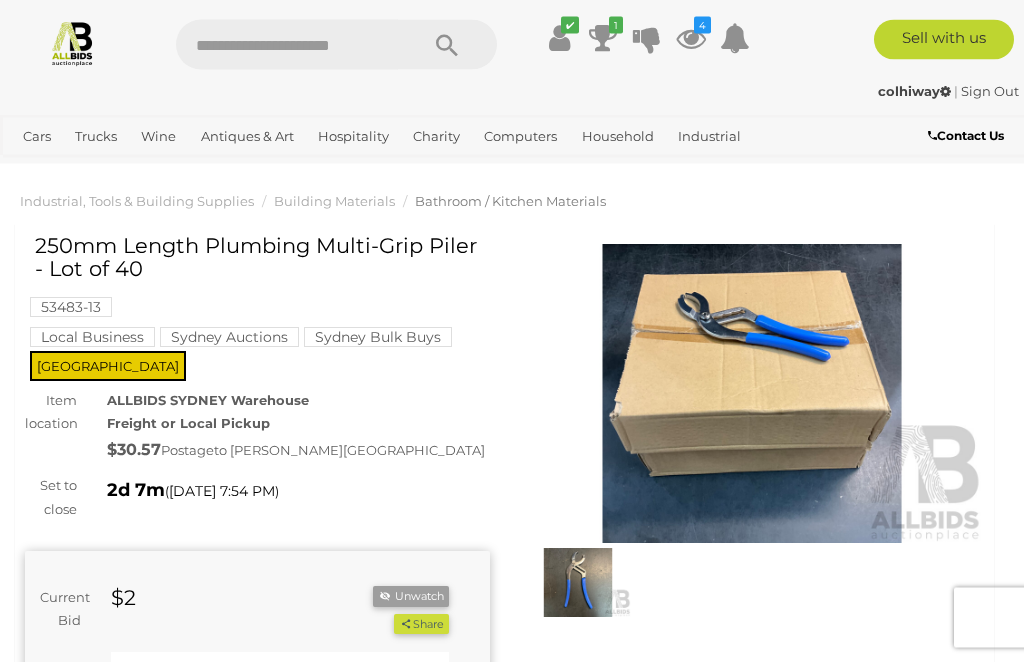 scroll, scrollTop: 0, scrollLeft: 0, axis: both 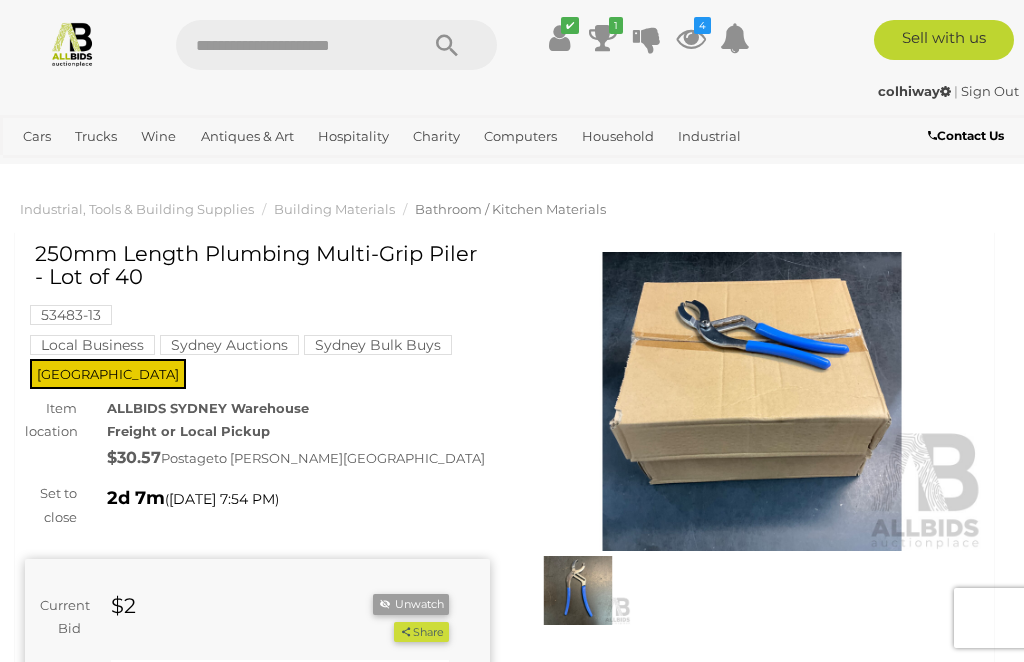 click at bounding box center (752, 401) 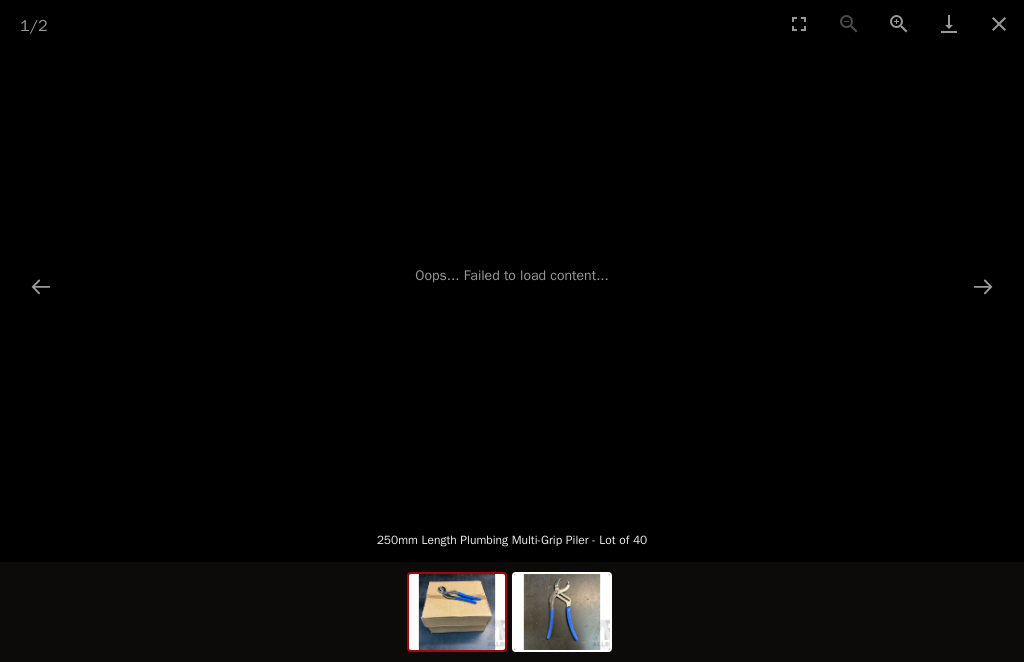 click at bounding box center (983, 286) 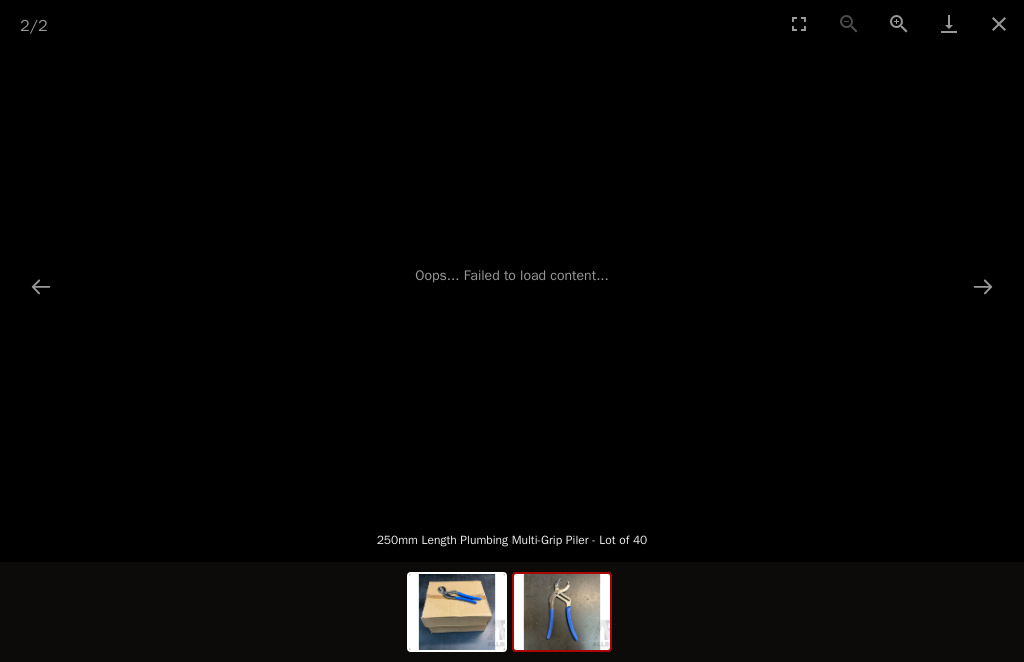 click at bounding box center [41, 286] 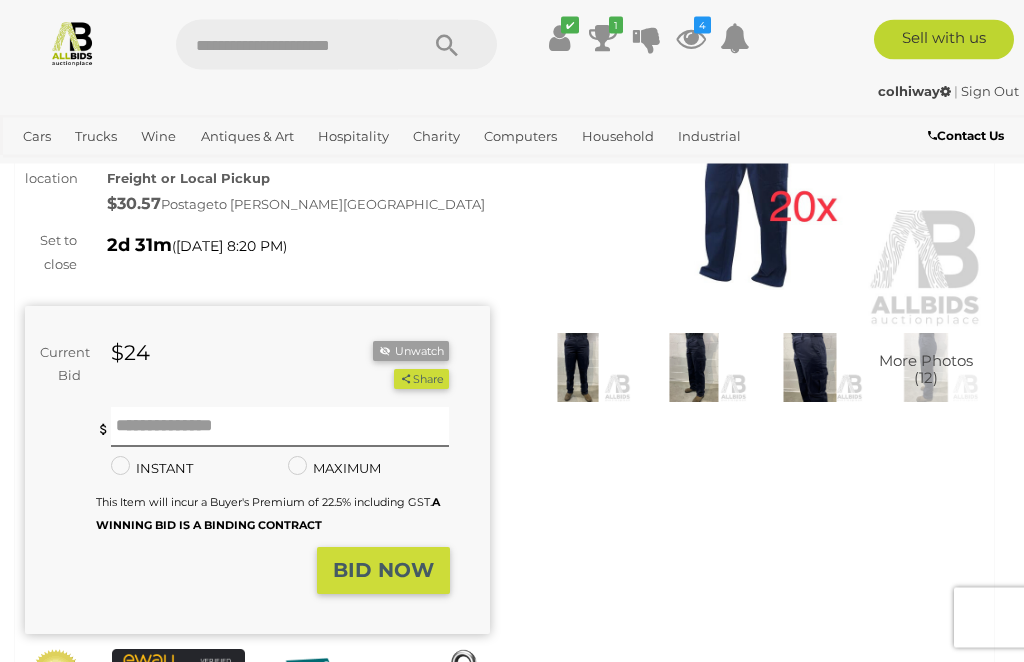 scroll, scrollTop: 234, scrollLeft: 0, axis: vertical 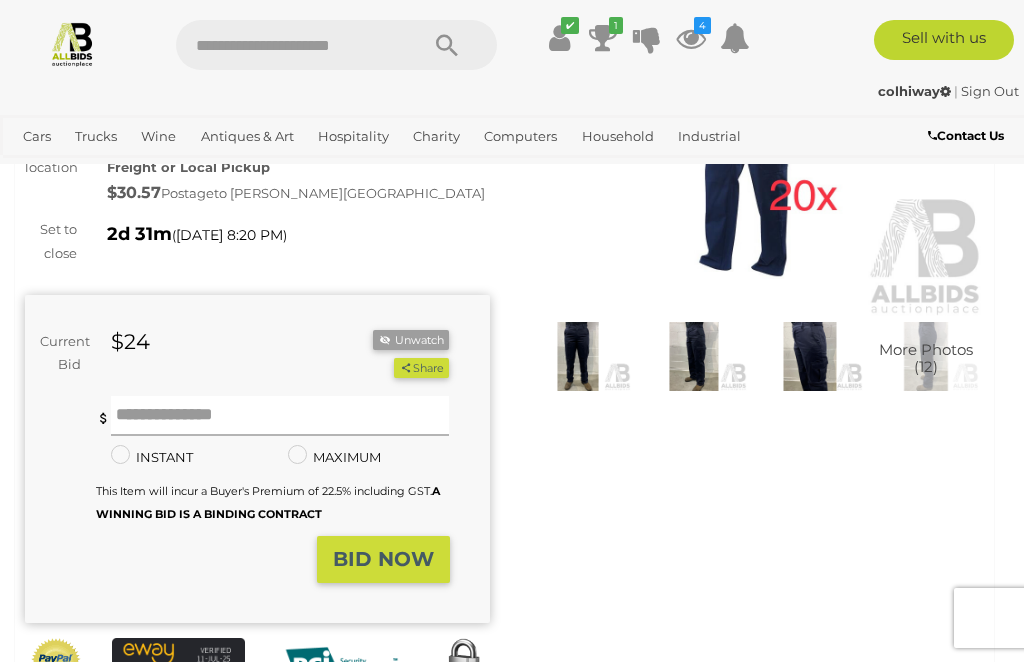 click at bounding box center (280, 416) 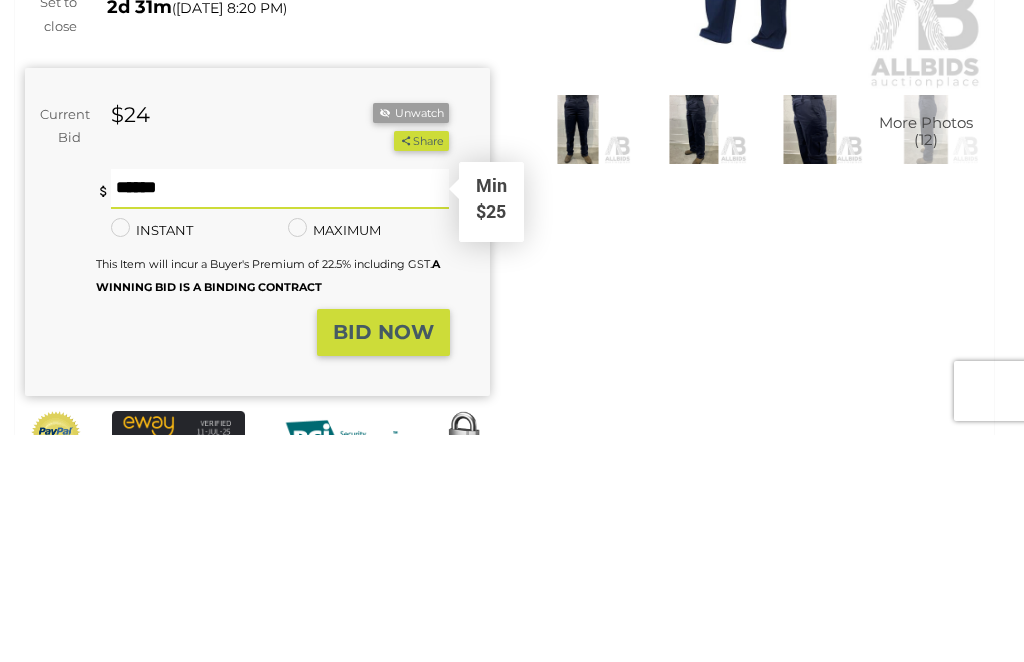 type on "**" 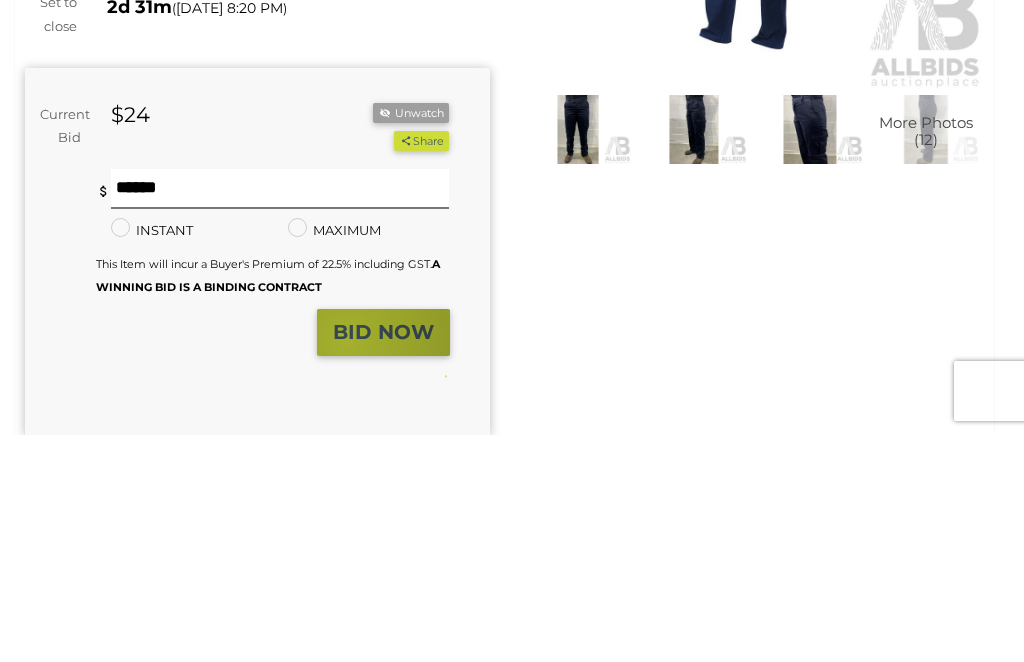 scroll, scrollTop: 461, scrollLeft: 0, axis: vertical 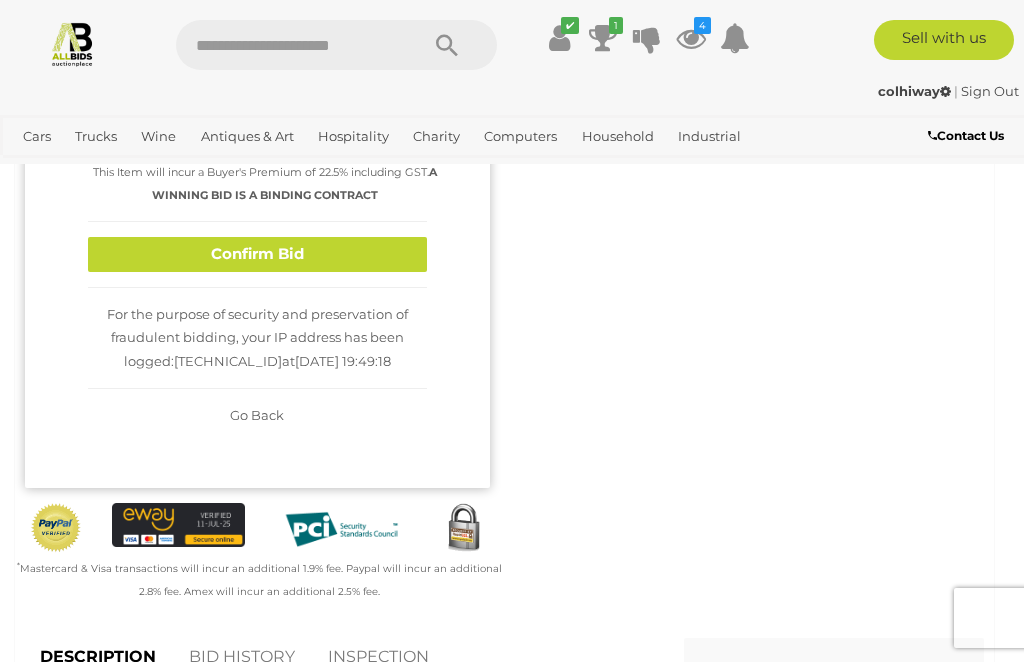 click on "Confirm Bid" at bounding box center [257, 254] 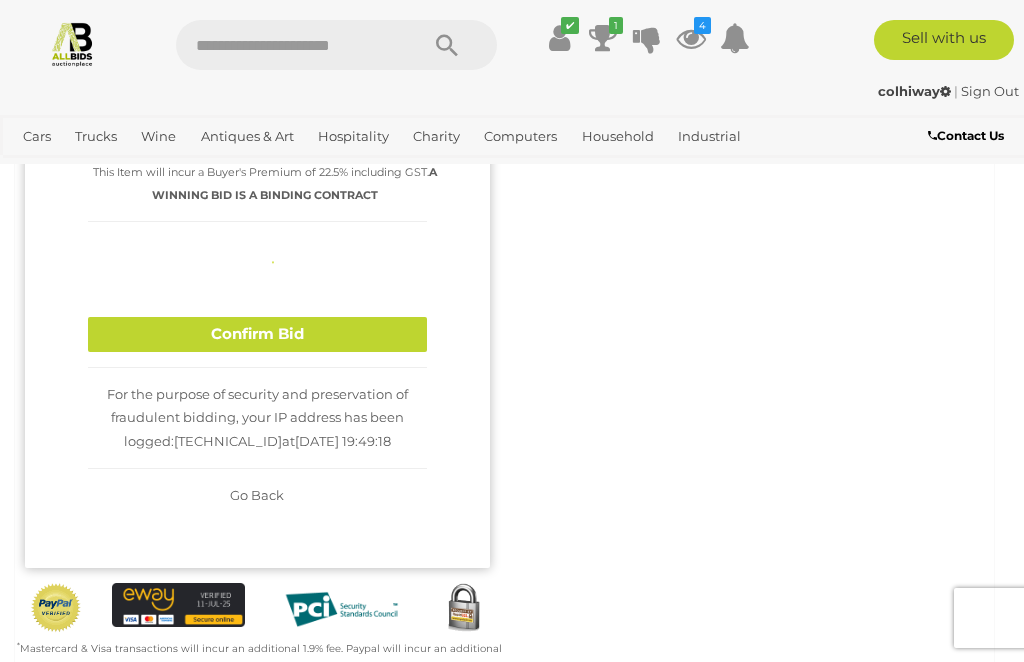 type 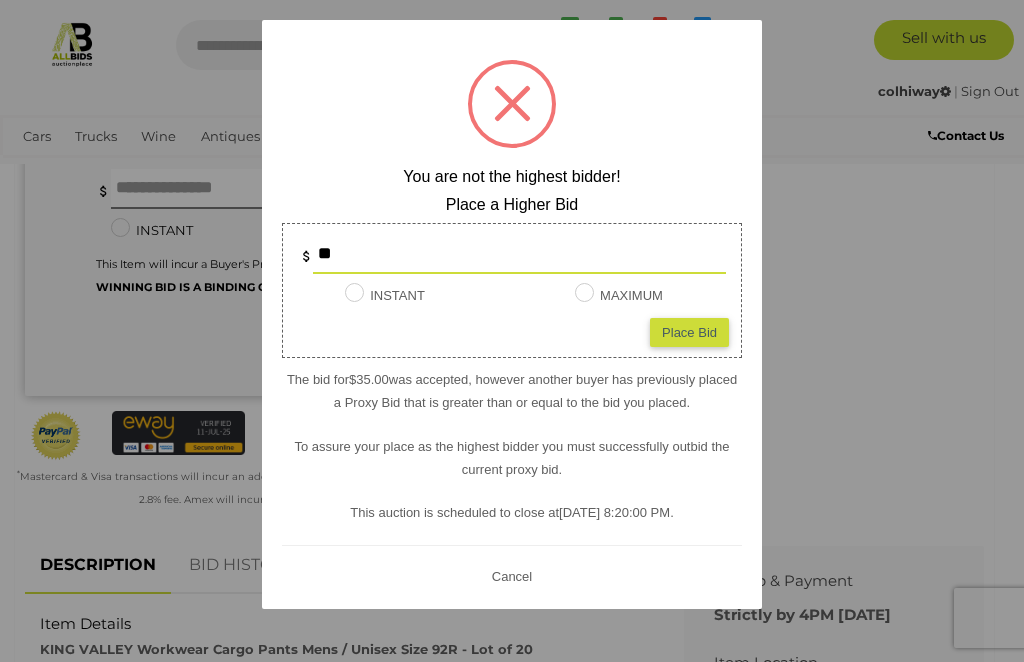 click on "**" at bounding box center (519, 254) 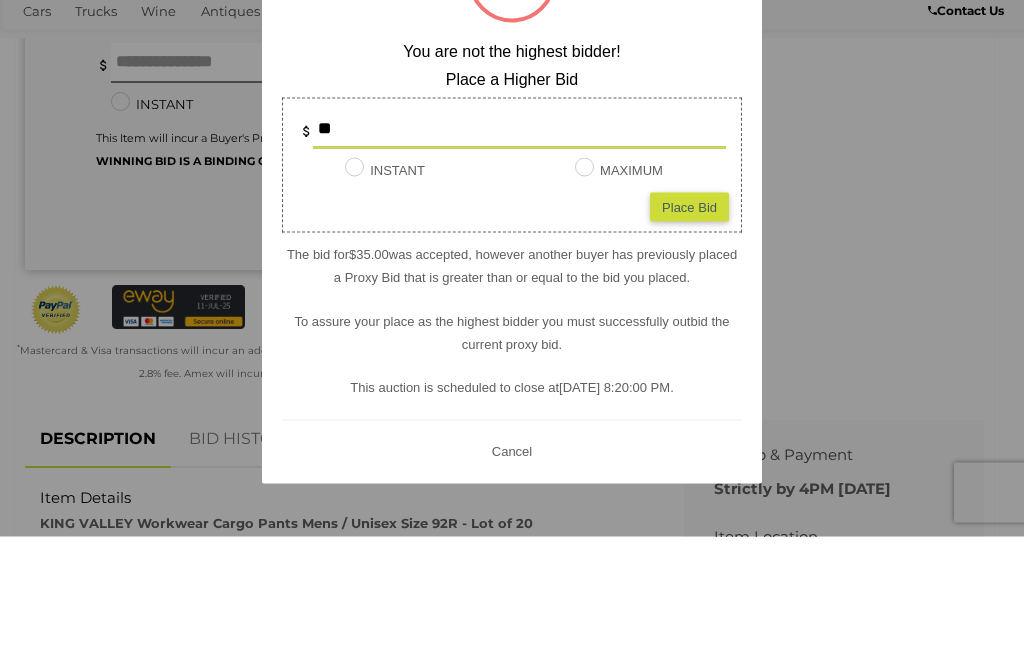 type on "*" 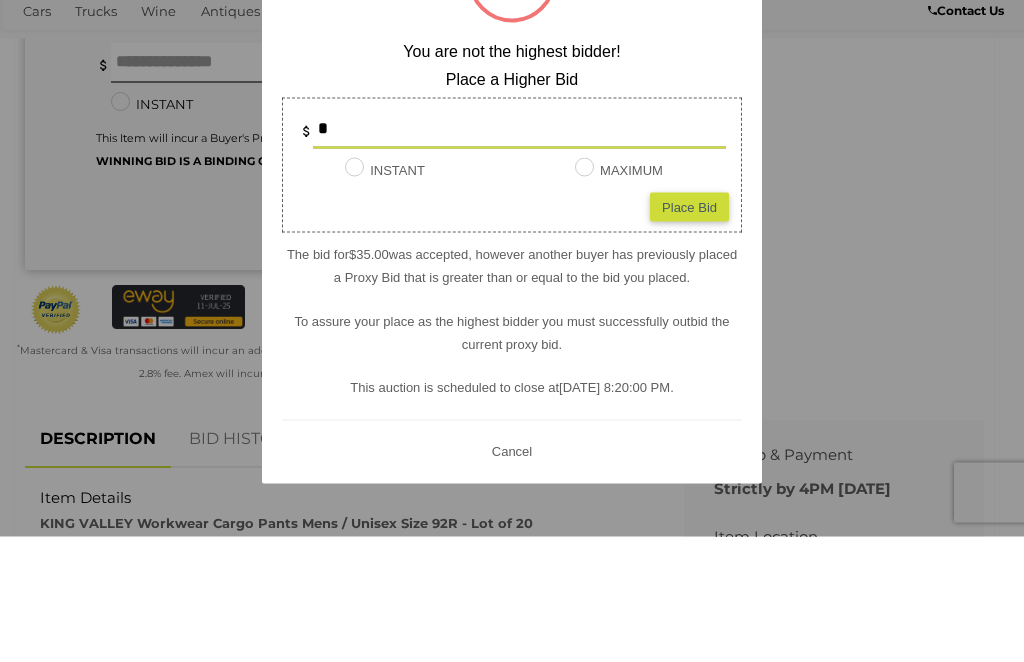type on "**" 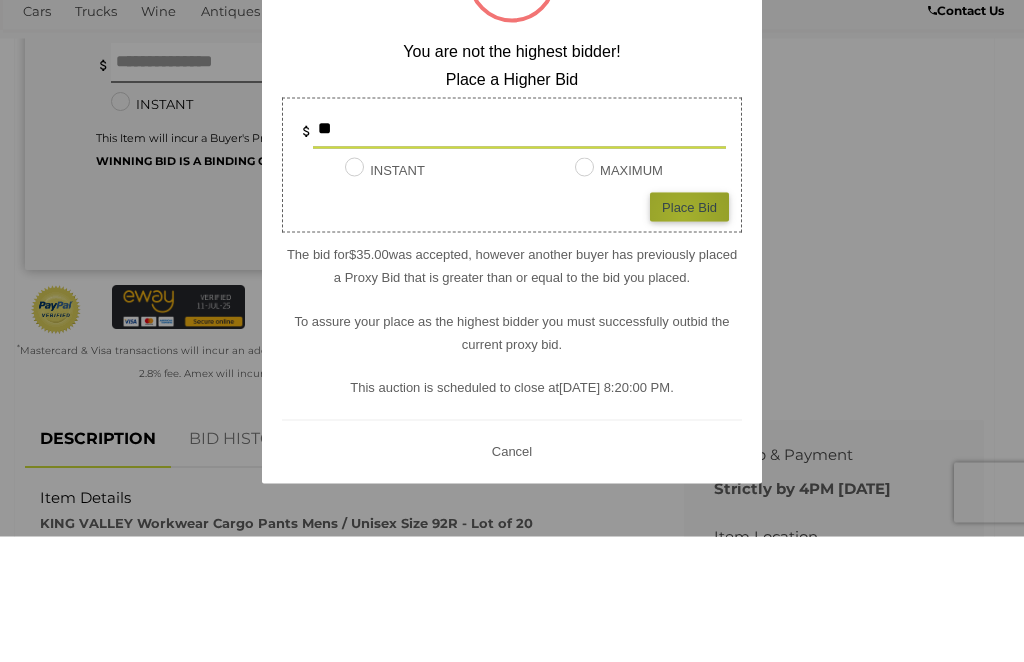 click on "Place Bid" at bounding box center (689, 332) 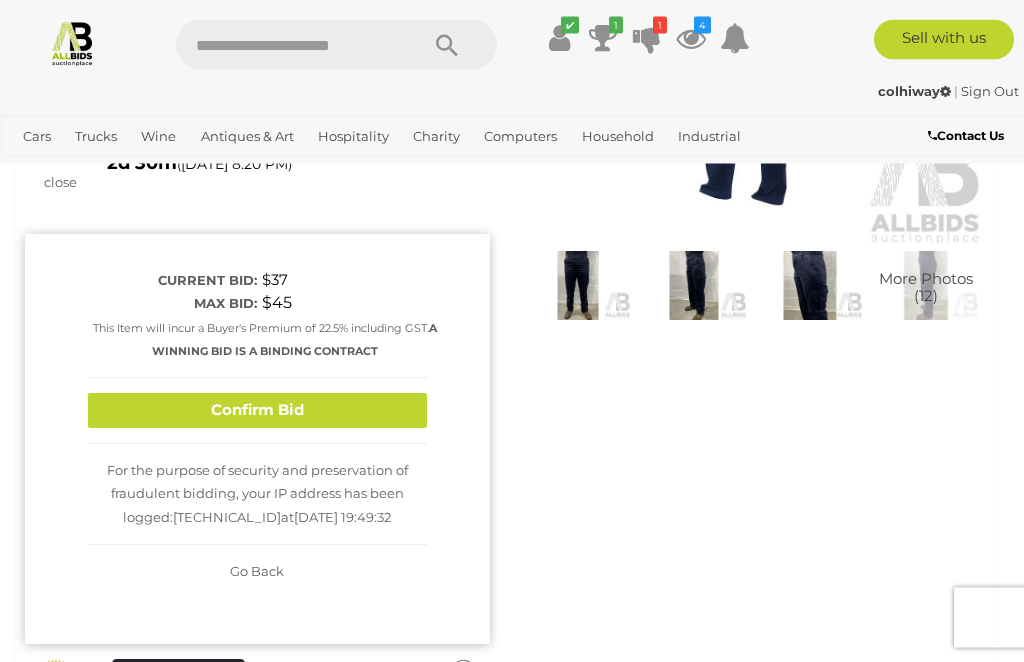 scroll, scrollTop: 292, scrollLeft: 0, axis: vertical 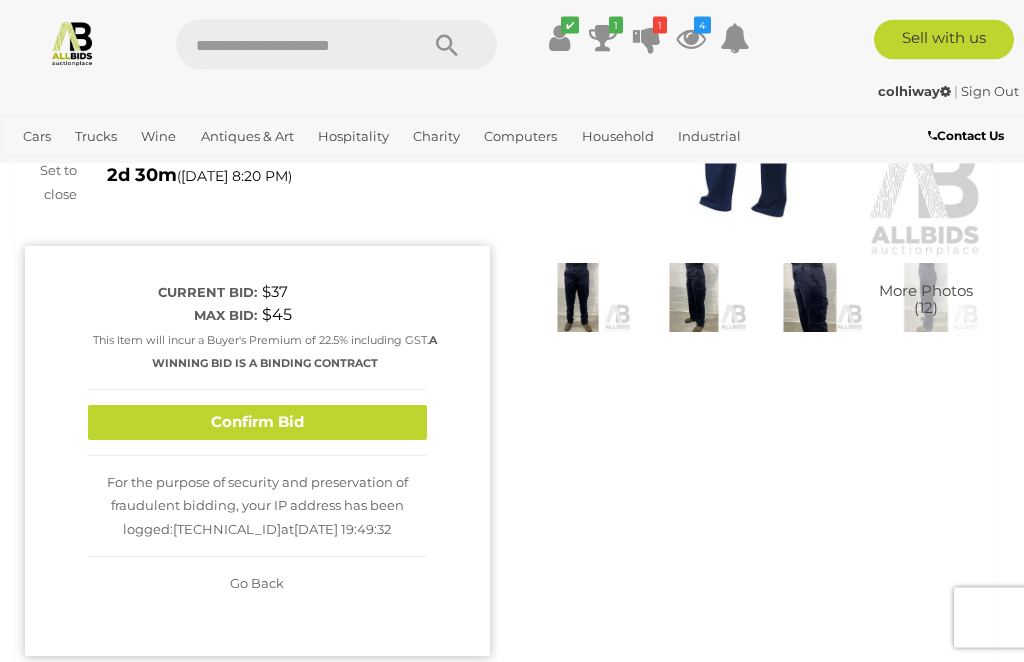 click on "Confirm Bid" at bounding box center [257, 424] 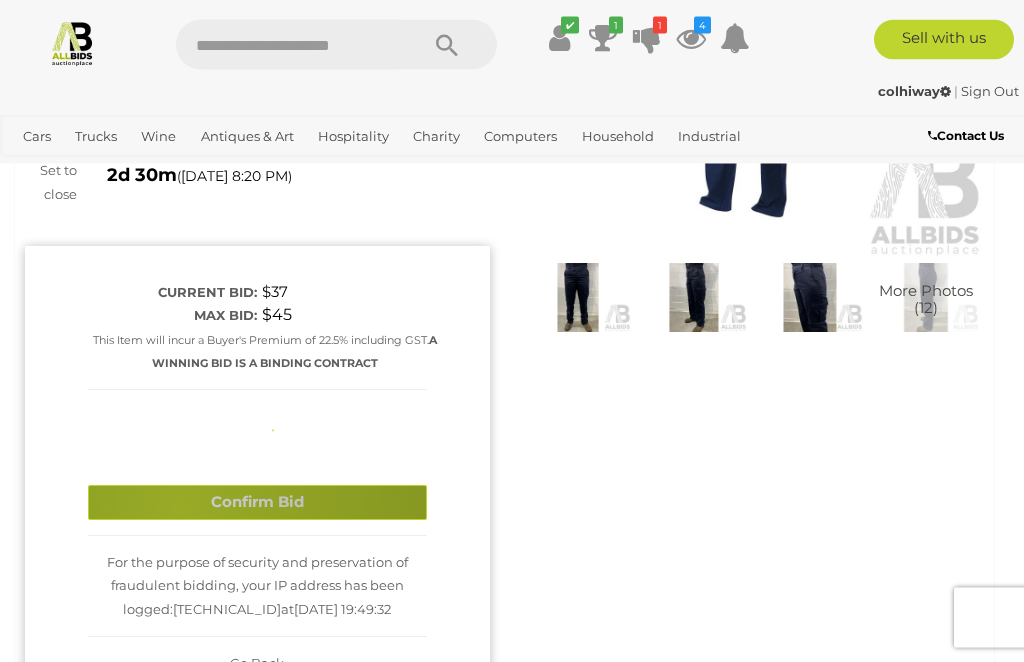 scroll, scrollTop: 293, scrollLeft: 0, axis: vertical 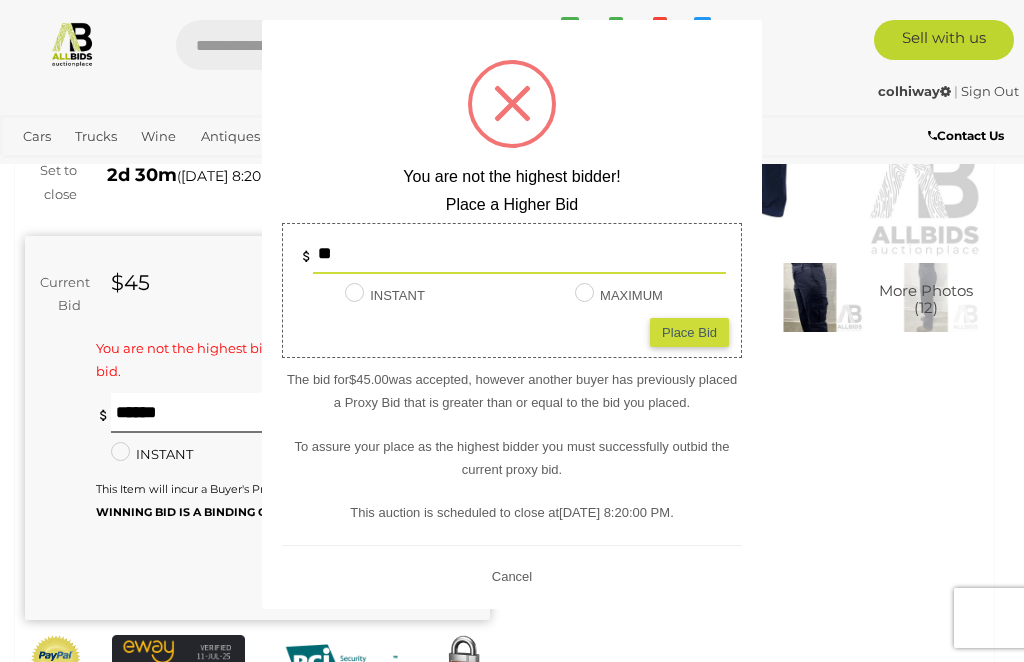 type 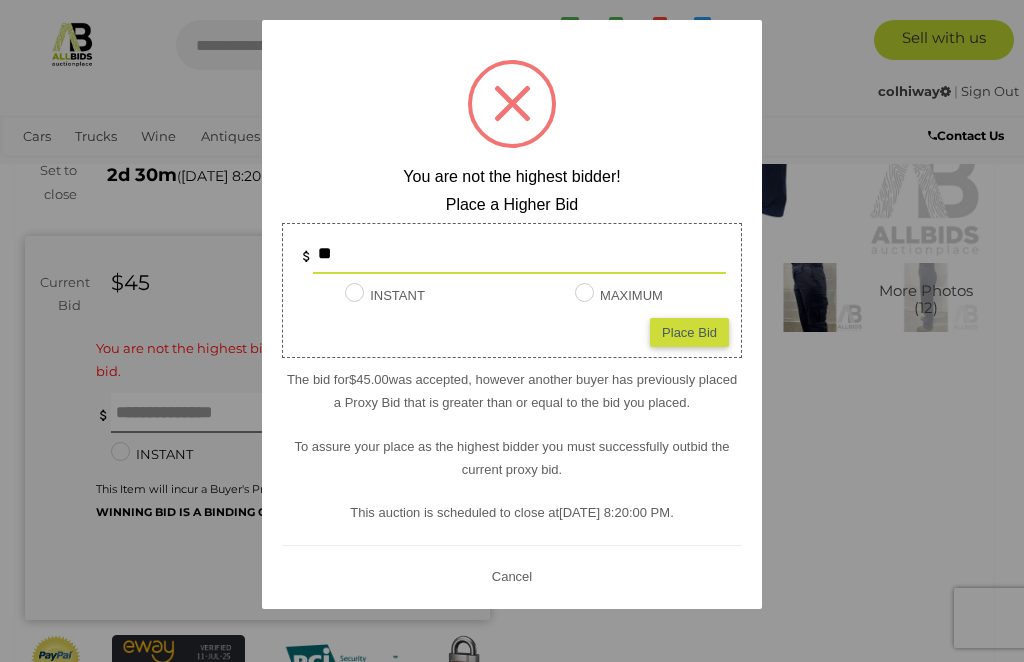 click at bounding box center [512, 331] 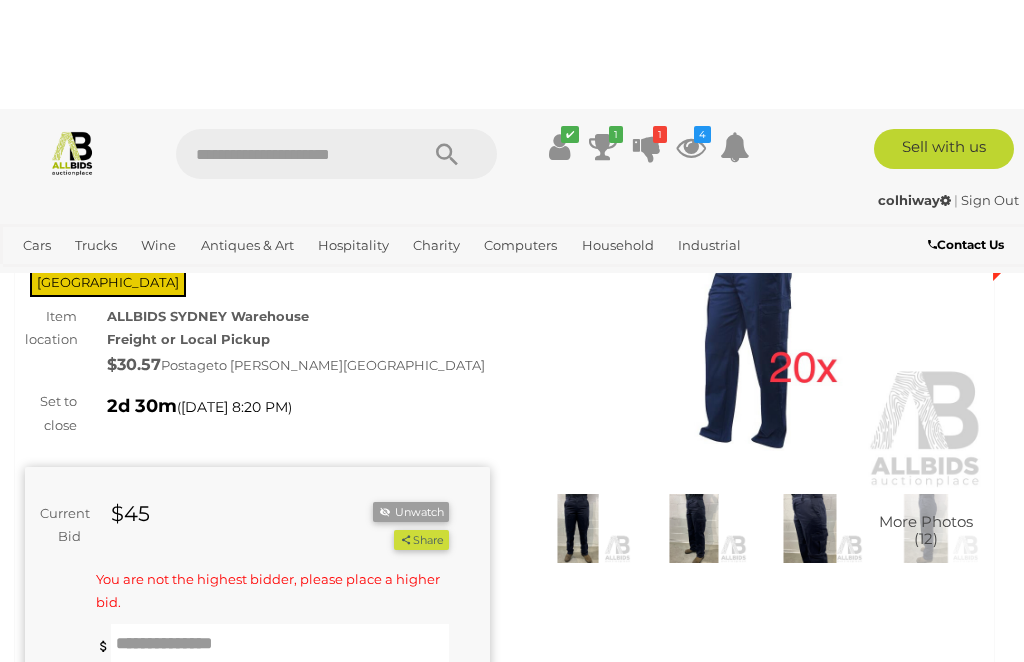 scroll, scrollTop: 0, scrollLeft: 0, axis: both 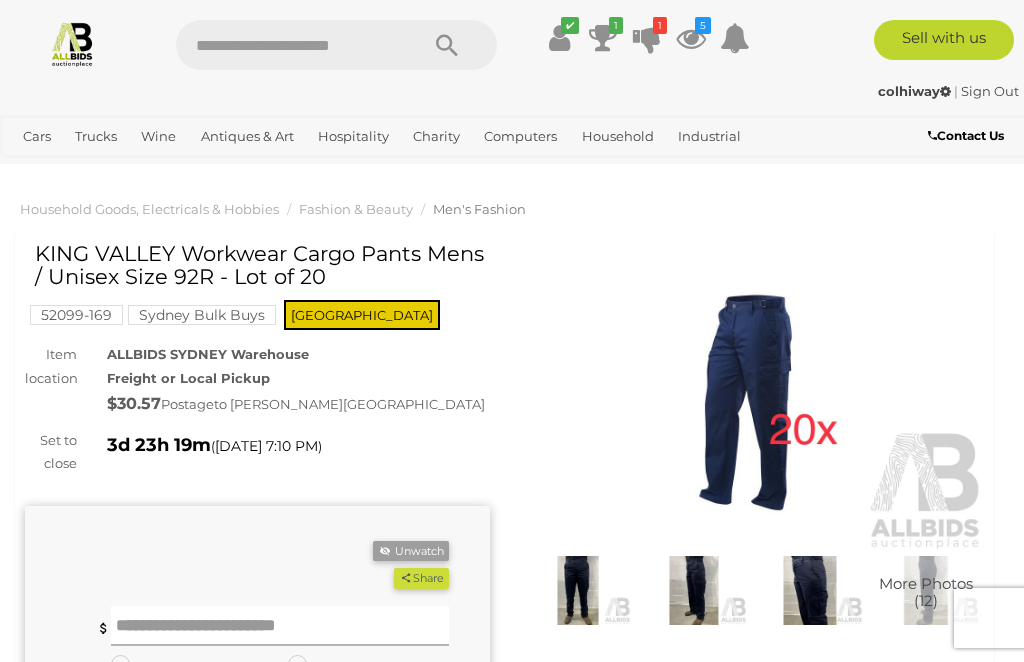 click at bounding box center (280, 626) 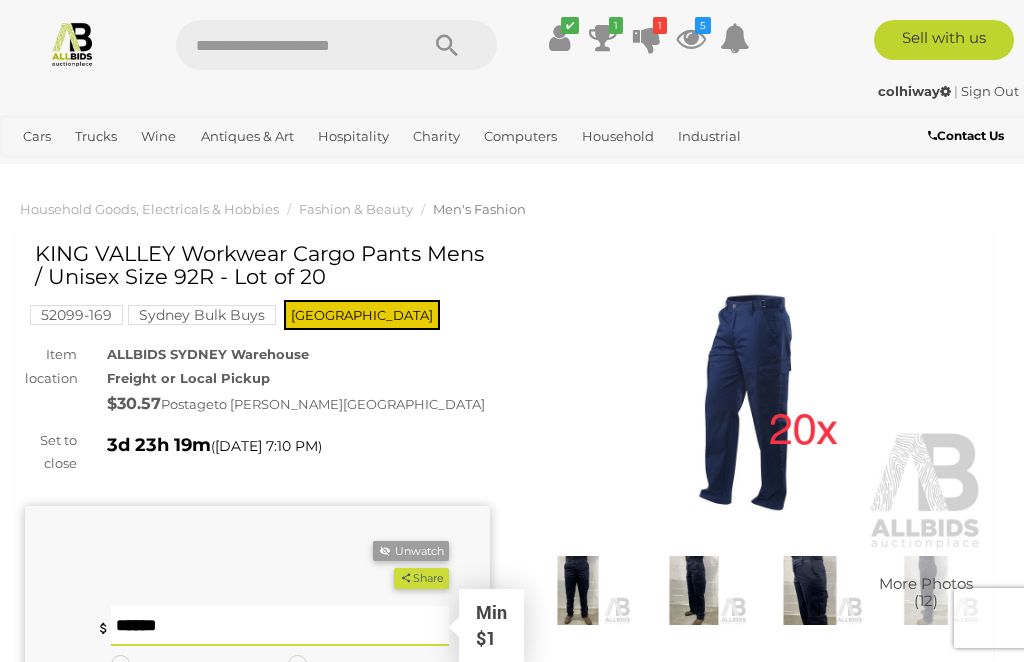 scroll, scrollTop: 85, scrollLeft: 0, axis: vertical 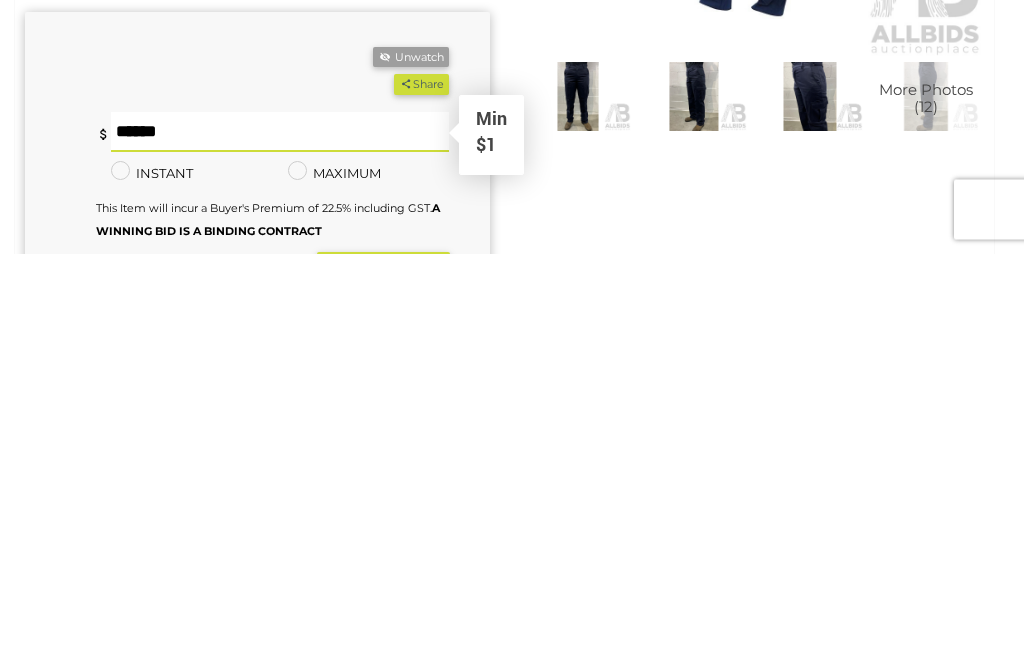type on "**" 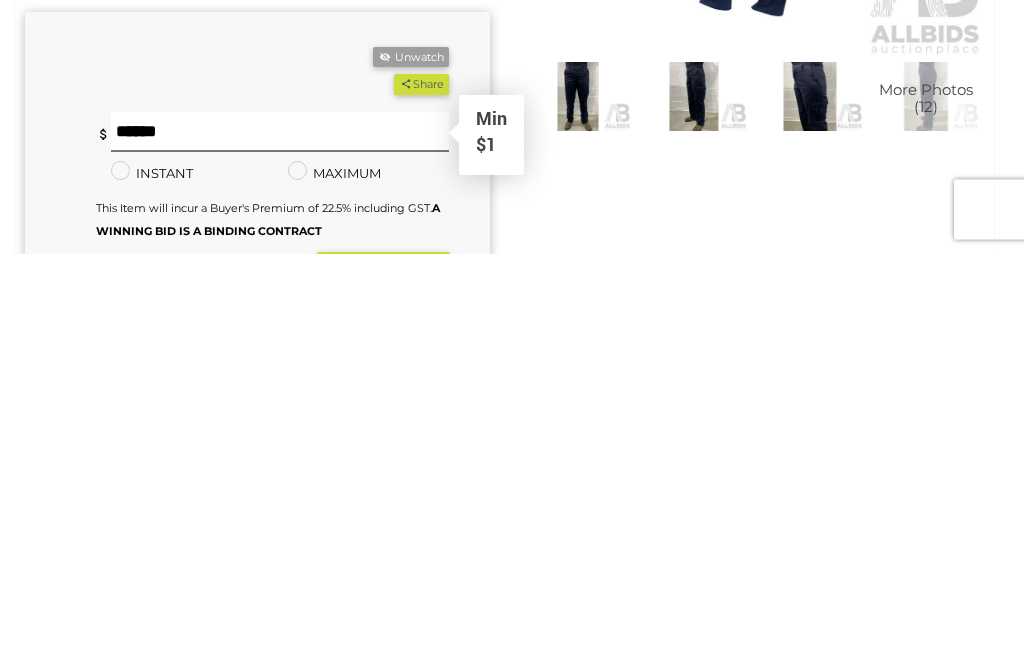 scroll, scrollTop: 494, scrollLeft: 0, axis: vertical 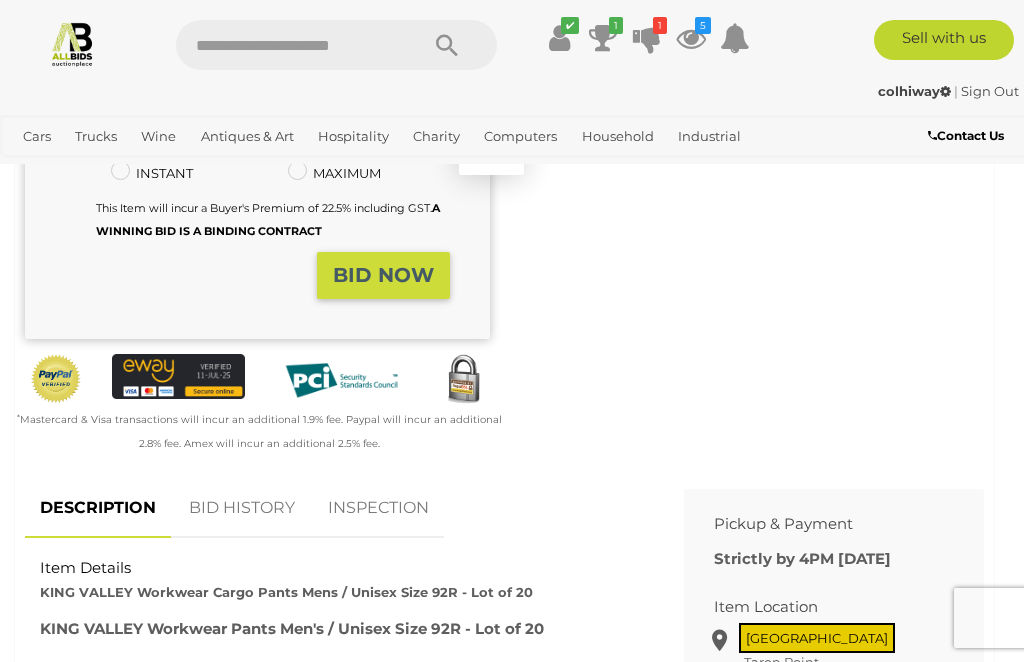 click on "BID NOW" at bounding box center (383, 275) 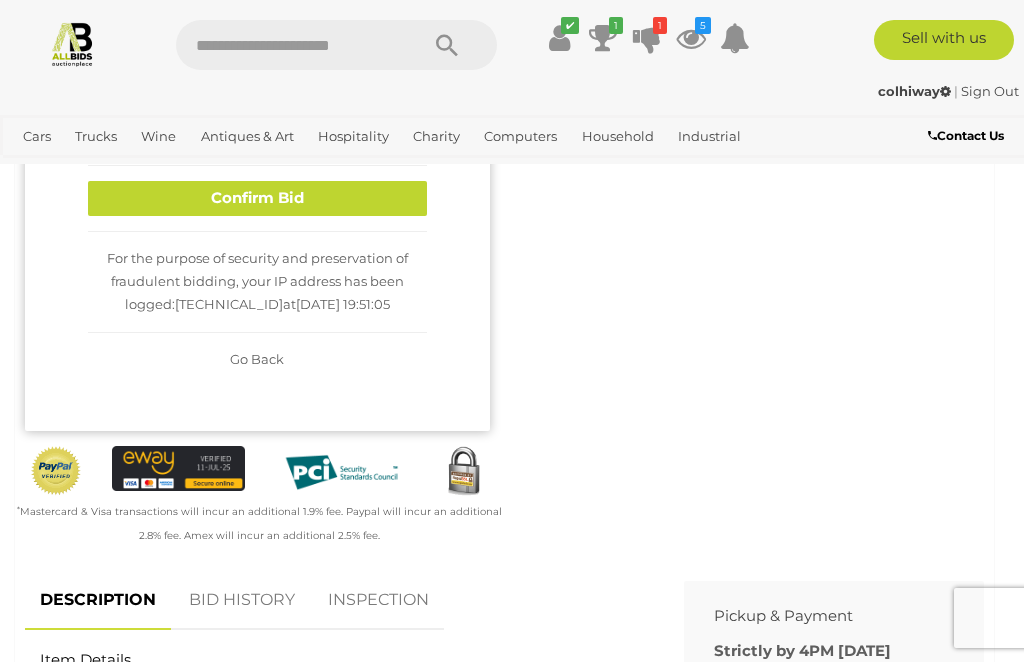 click on "Confirm Bid" at bounding box center [257, 198] 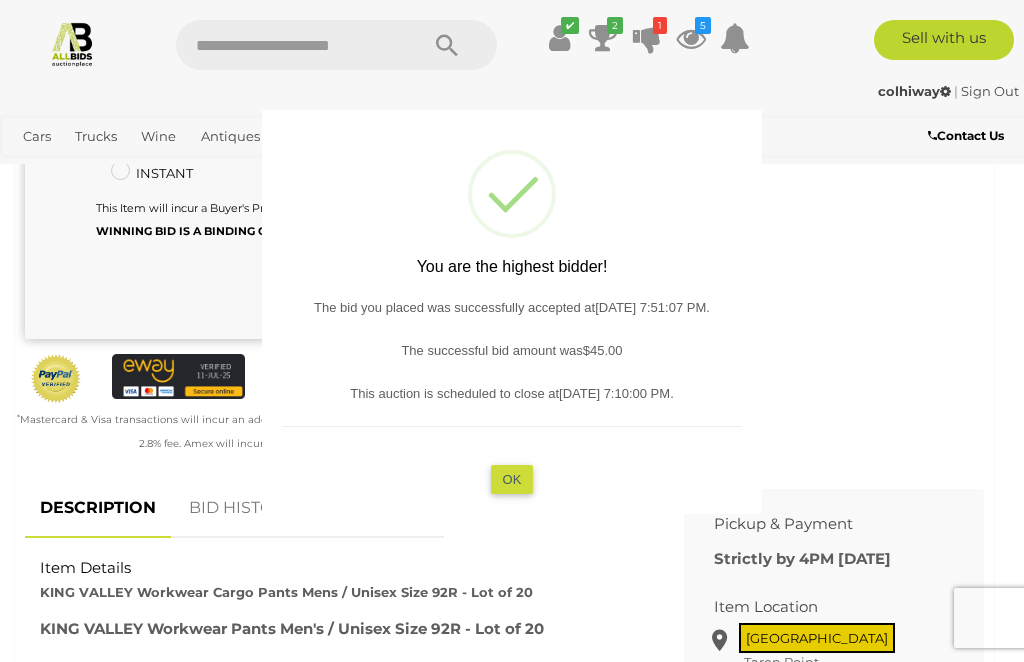 type 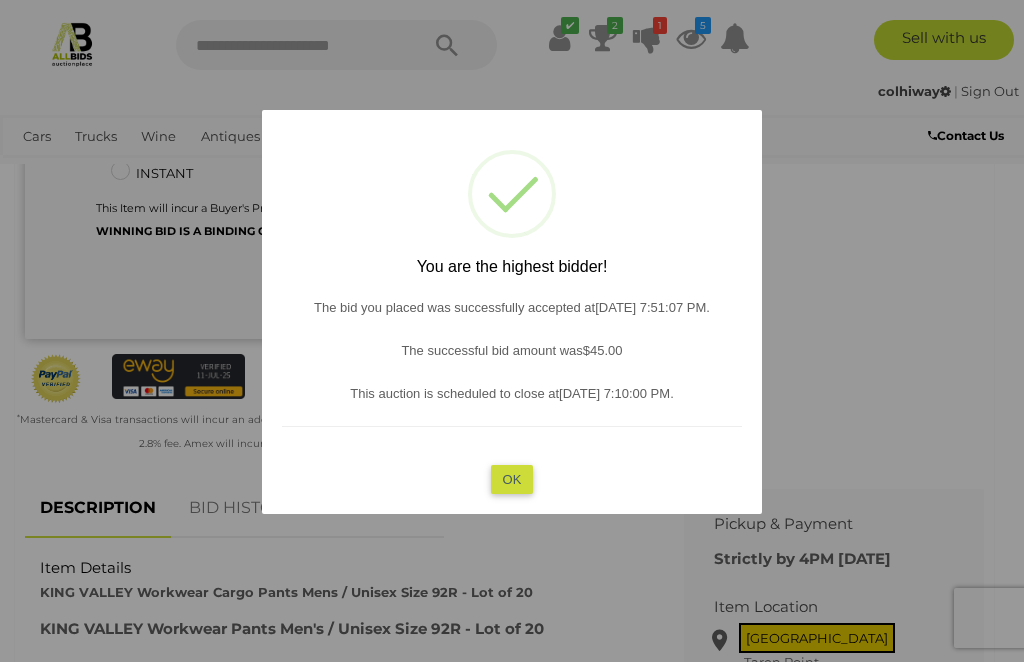 click on "? ! i     You are the highest bidder!
The bid you placed was successfully accepted at  11/07/2025 7:51:07 PM .
The successful bid amount was  $45.00
This auction is scheduled to close at  15/07/2025 7:10:00 PM .
OK Cancel ×" at bounding box center [512, 312] 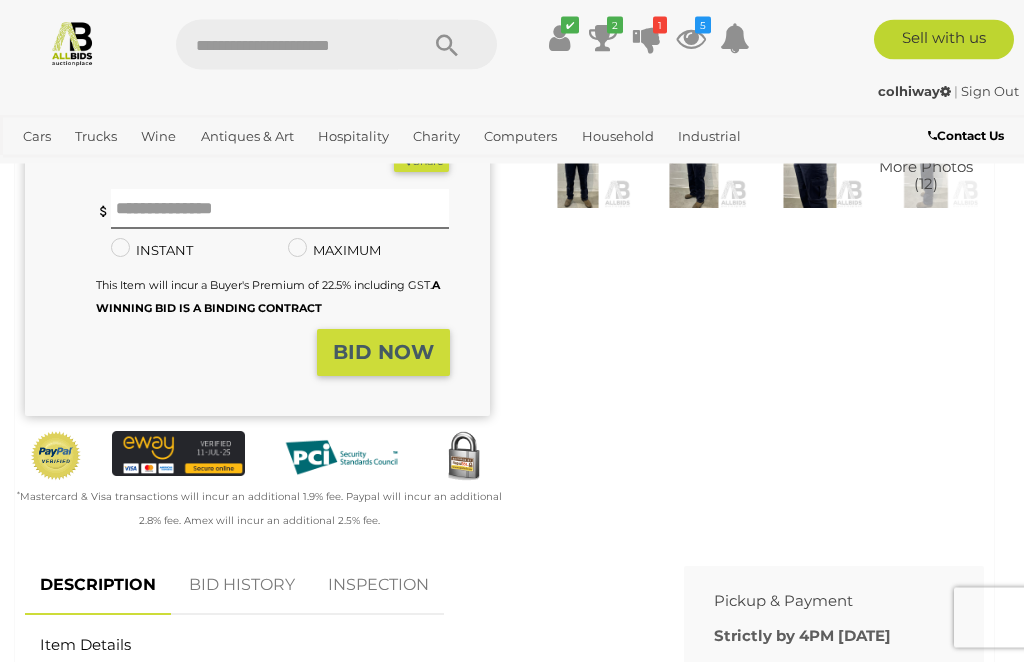 scroll, scrollTop: 422, scrollLeft: 0, axis: vertical 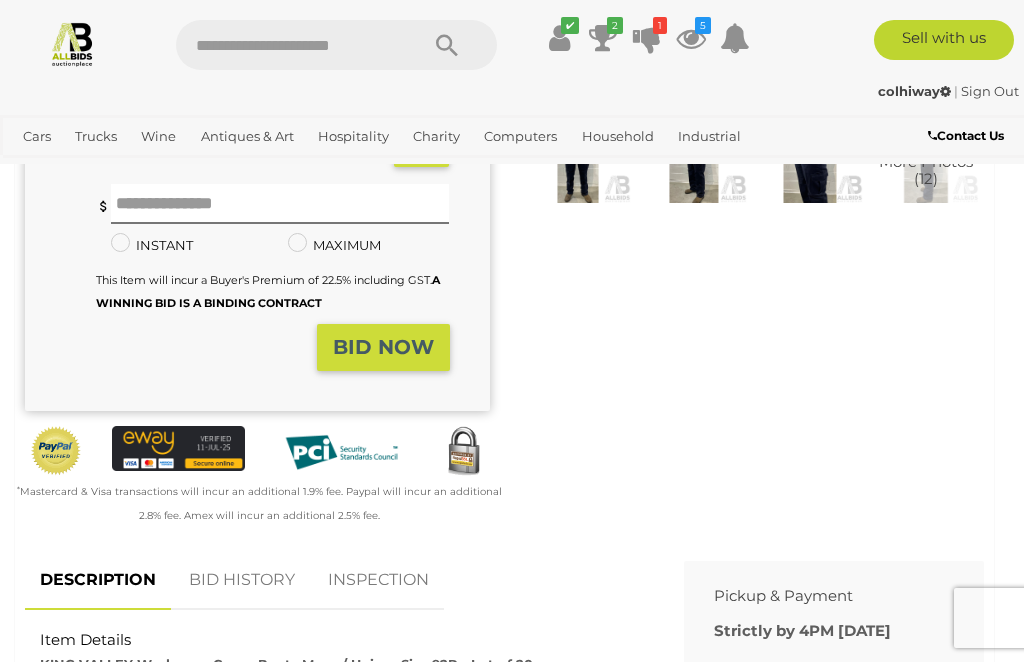 click on "colhiway
|
Sign Out
colhiway
|
Sign Out" at bounding box center [512, 95] 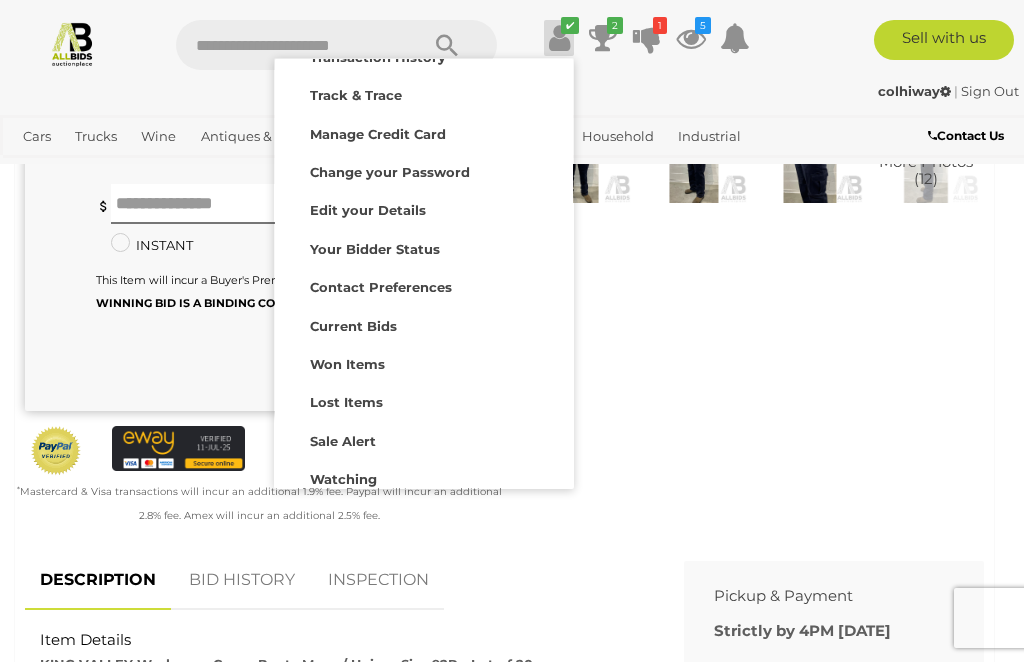 scroll, scrollTop: 71, scrollLeft: 0, axis: vertical 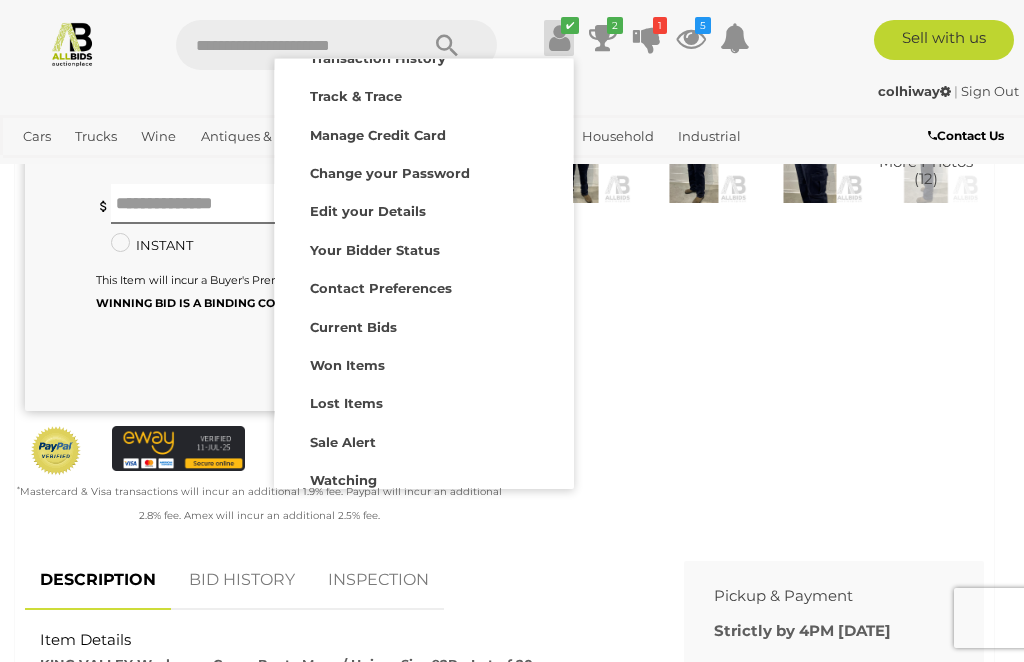 click on "Watching" at bounding box center (343, 480) 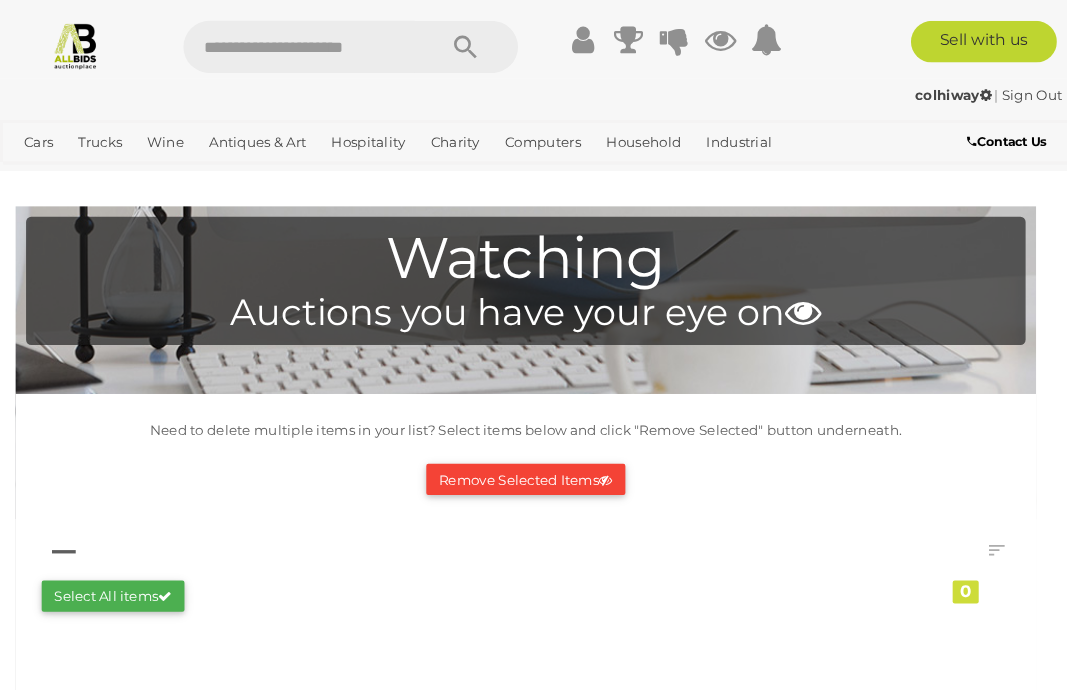 scroll, scrollTop: 5, scrollLeft: 0, axis: vertical 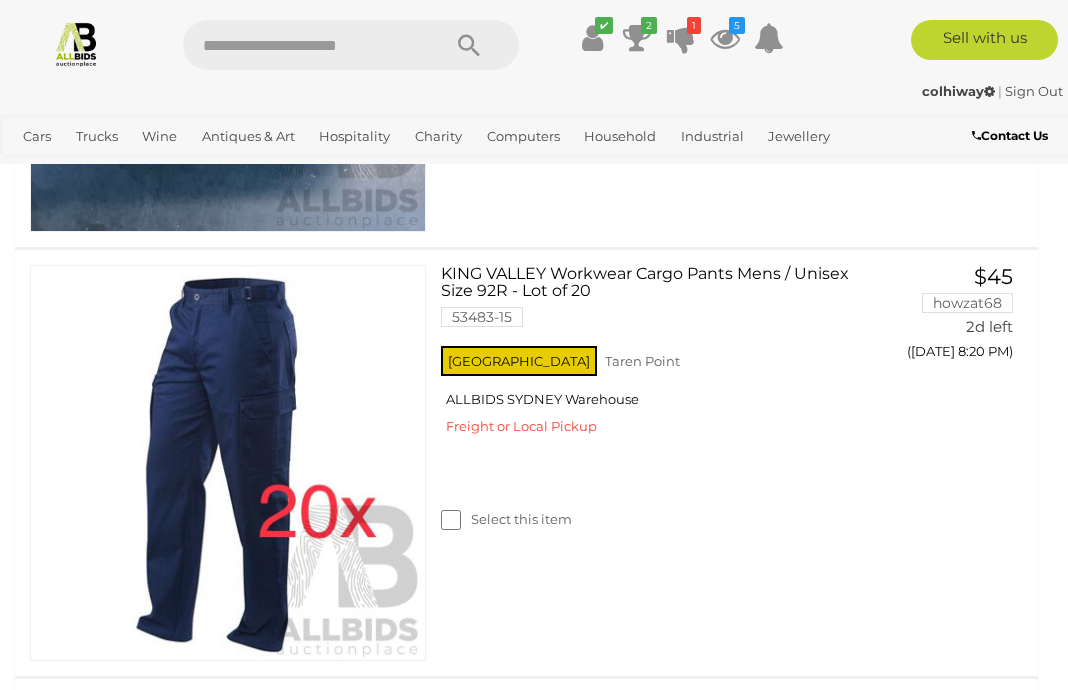 click on "✔" at bounding box center [593, 38] 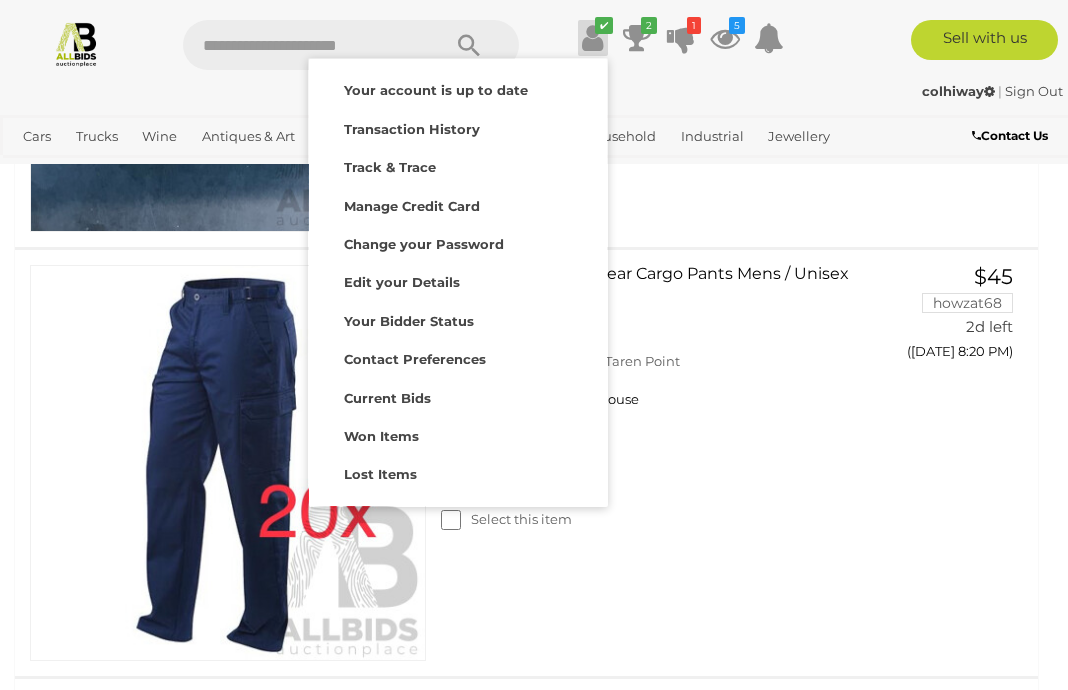 scroll, scrollTop: 0, scrollLeft: 0, axis: both 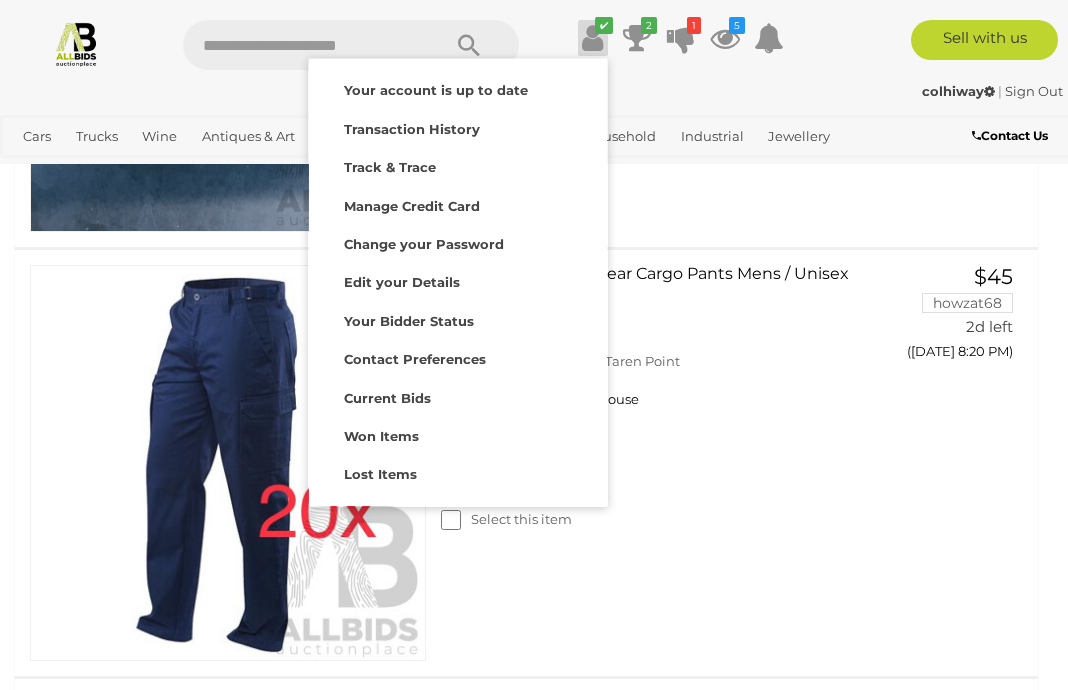 click on "Current Bids" at bounding box center [387, 398] 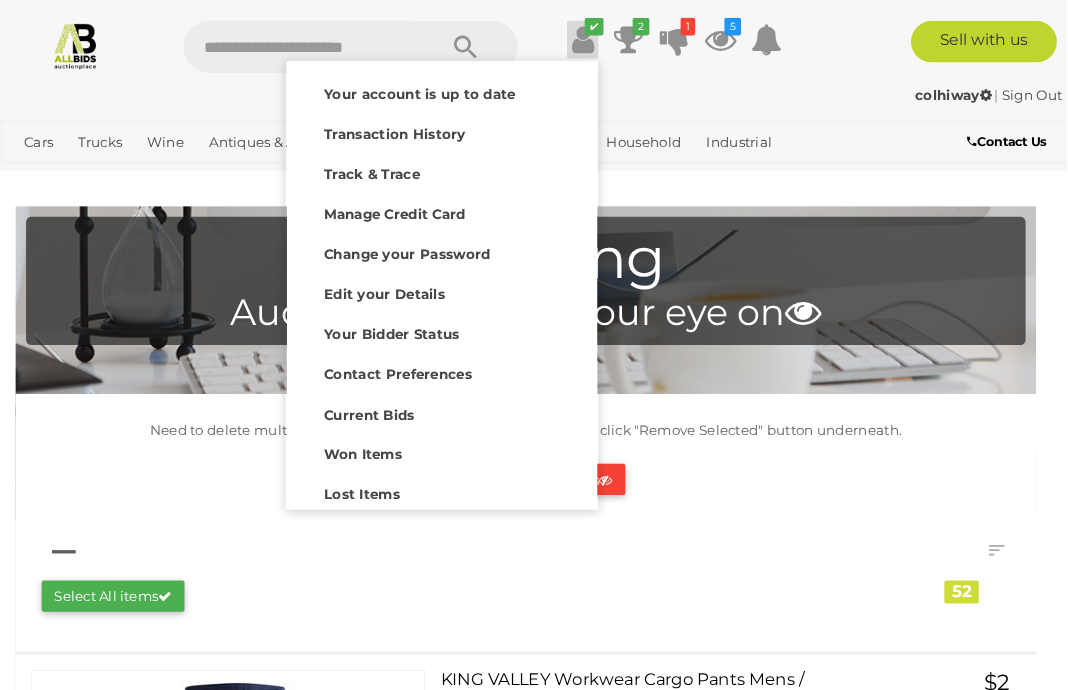 scroll, scrollTop: 1634, scrollLeft: 0, axis: vertical 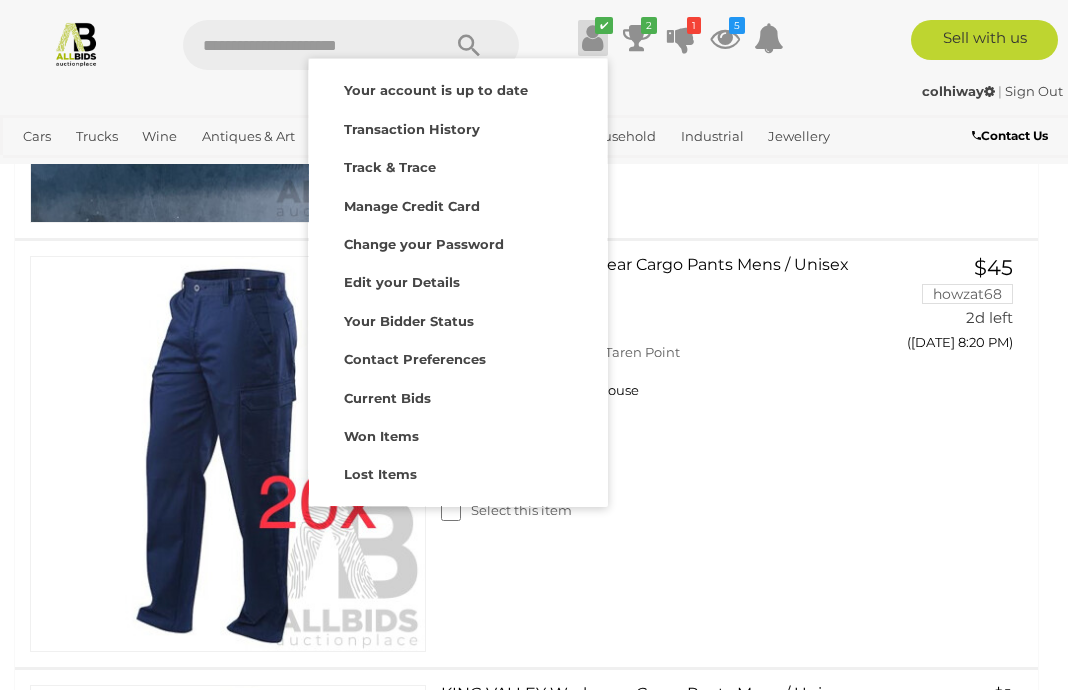 click at bounding box center (534, 345) 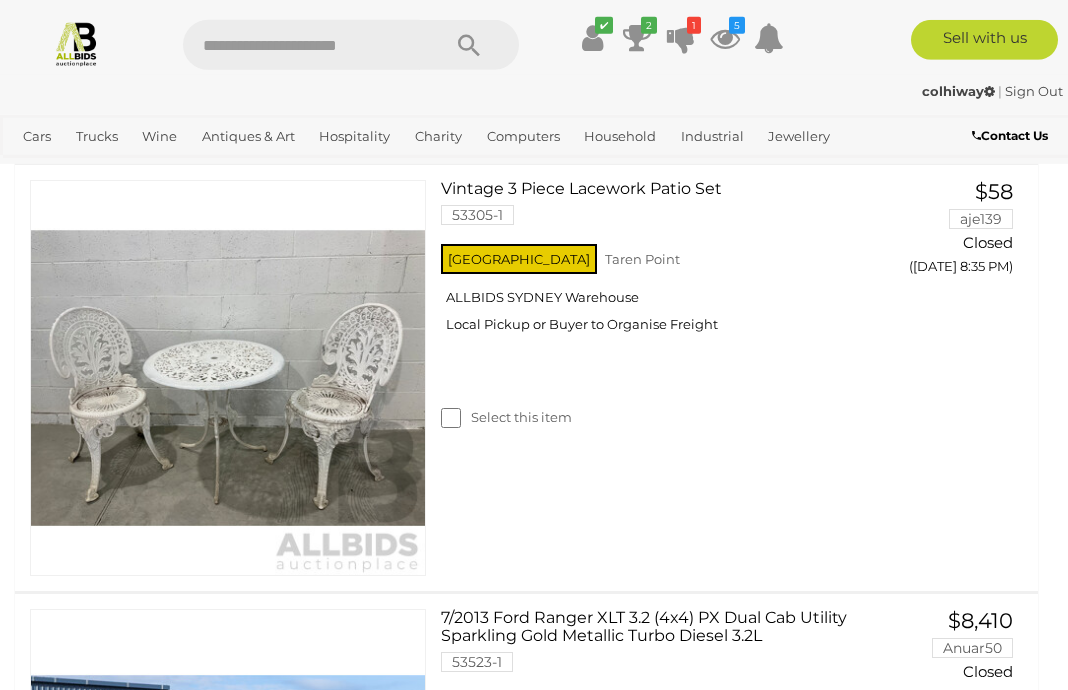 scroll, scrollTop: 2571, scrollLeft: 0, axis: vertical 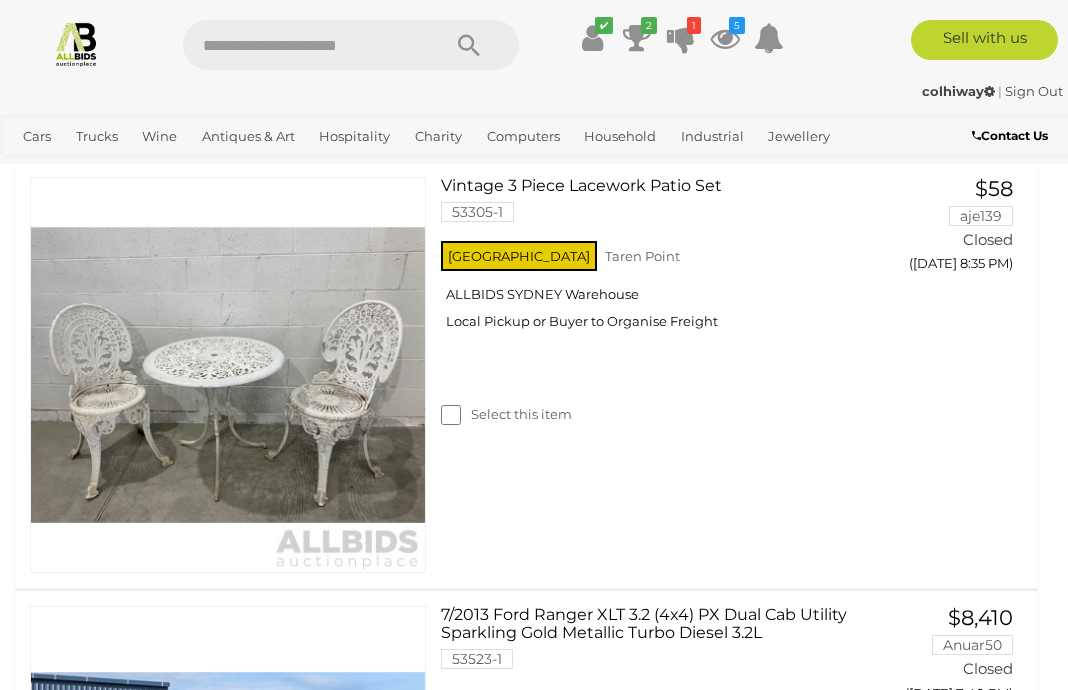 click on "View All Industrial  Auctions" at bounding box center (0, 0) 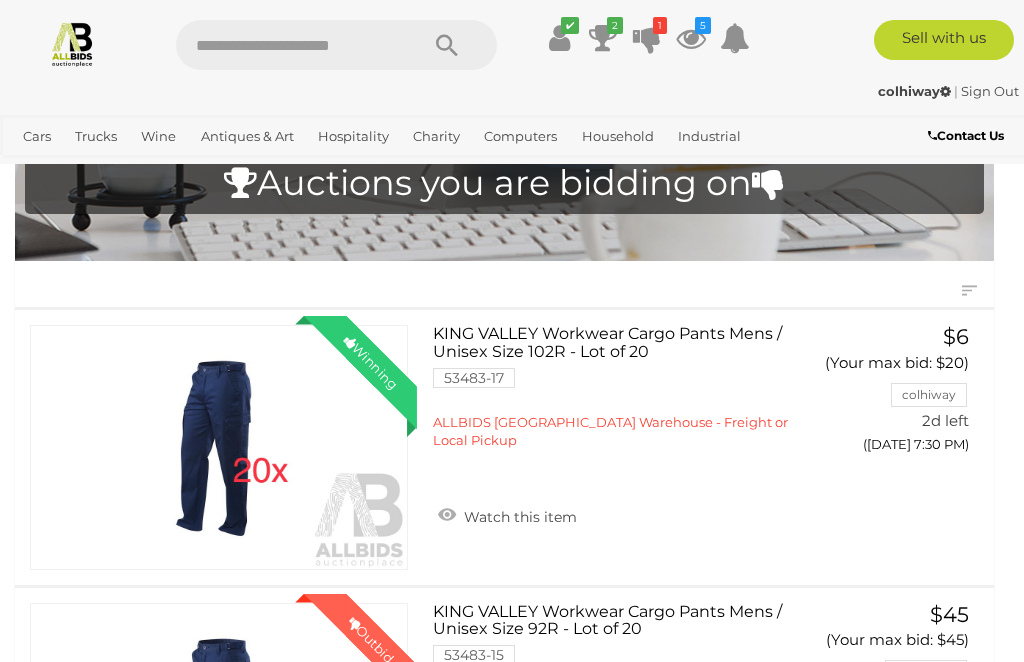 scroll, scrollTop: 113, scrollLeft: 0, axis: vertical 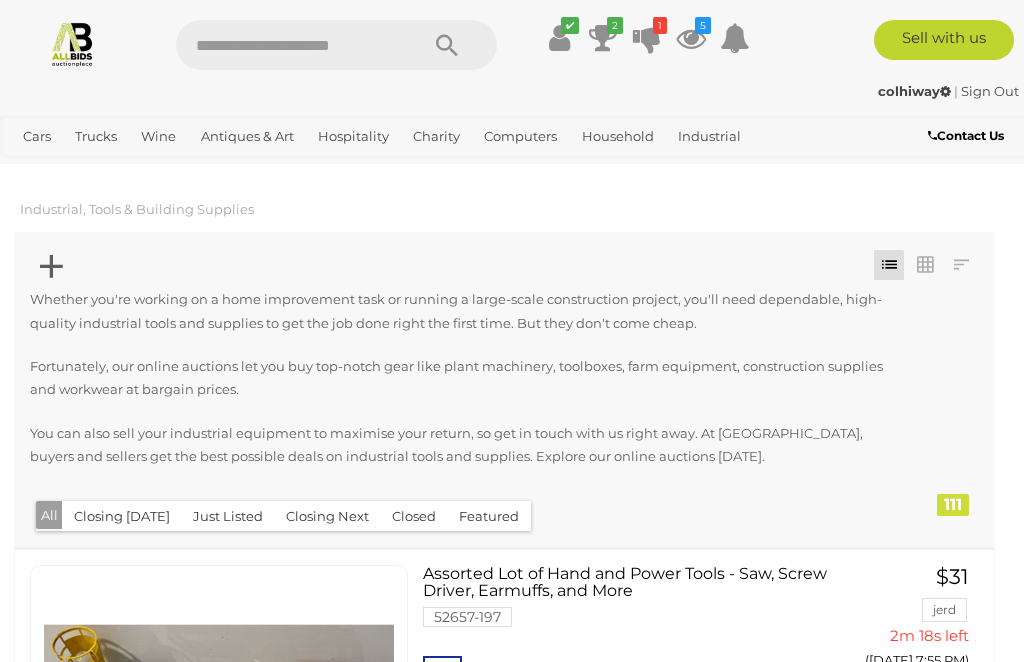 click at bounding box center (51, 266) 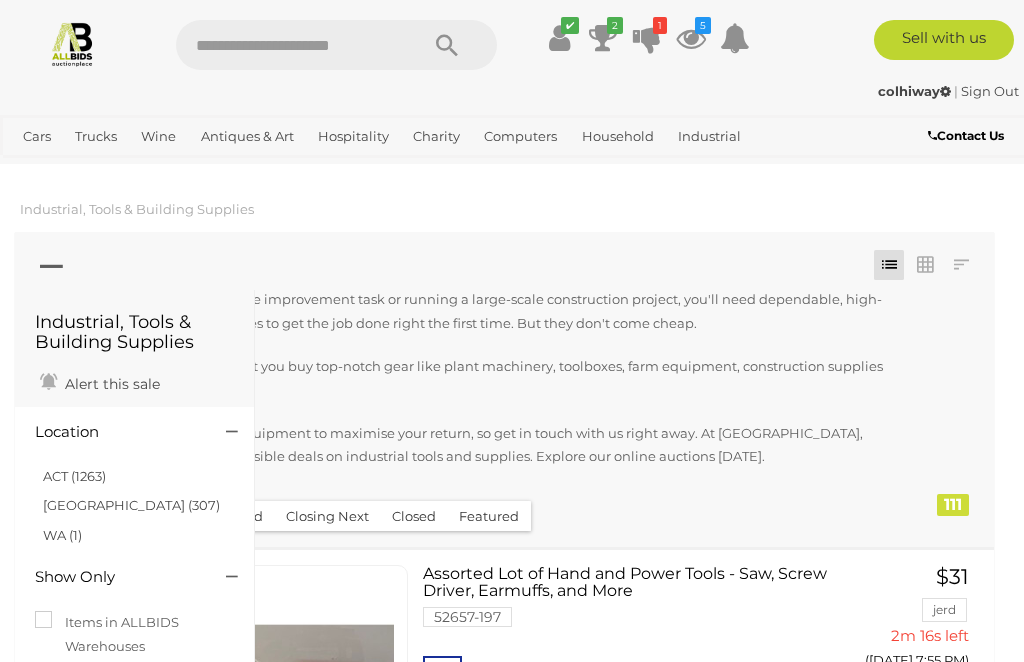 click on "NSW (307)" at bounding box center (131, 505) 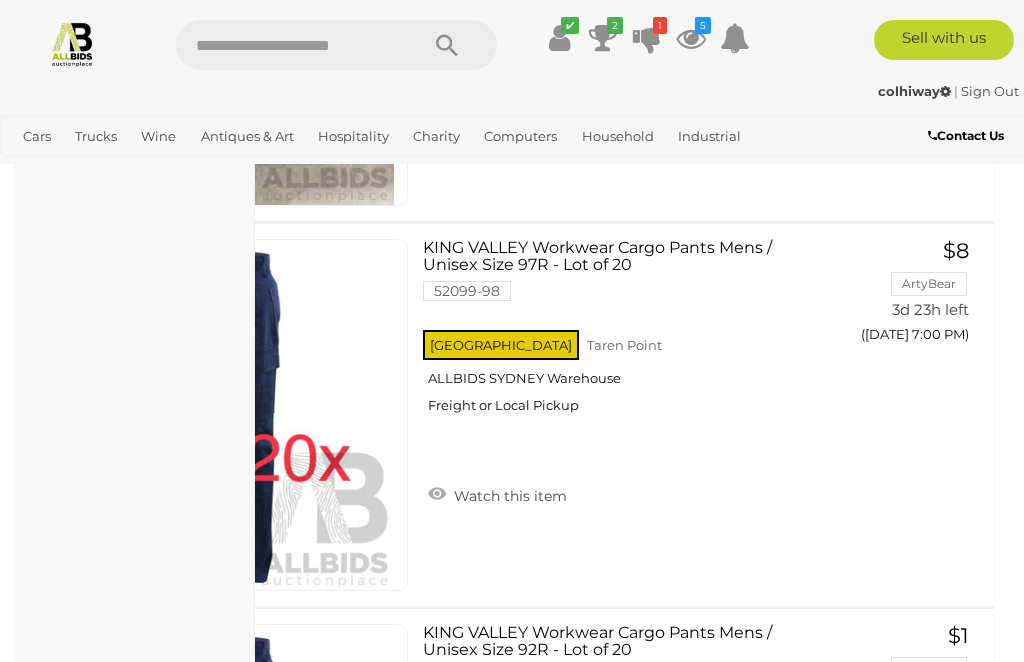 scroll, scrollTop: 3059, scrollLeft: 0, axis: vertical 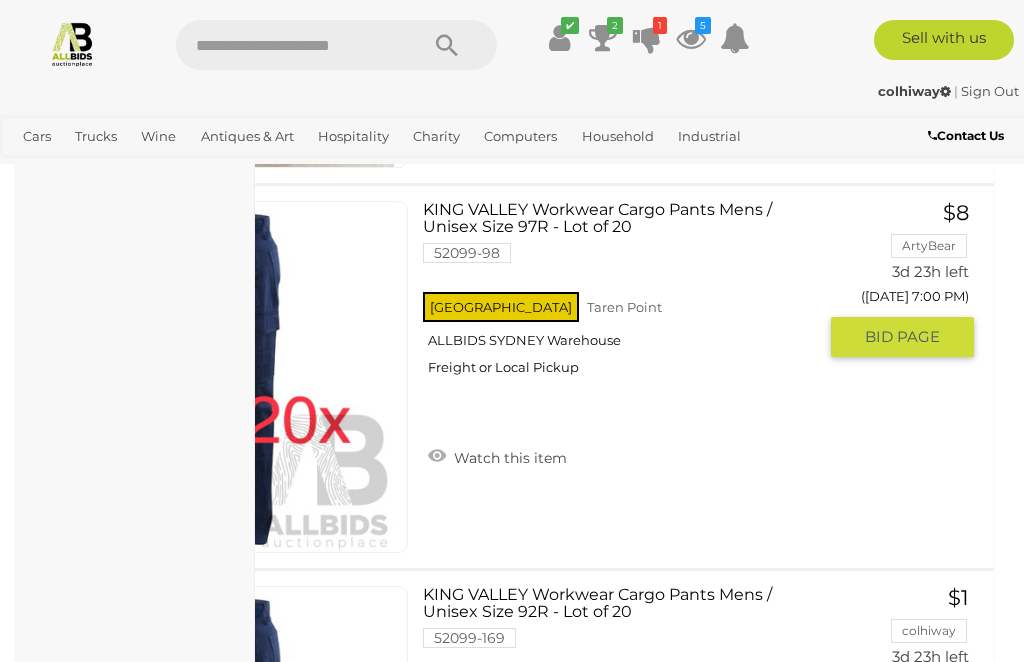 click on "Watch this item" at bounding box center [497, 456] 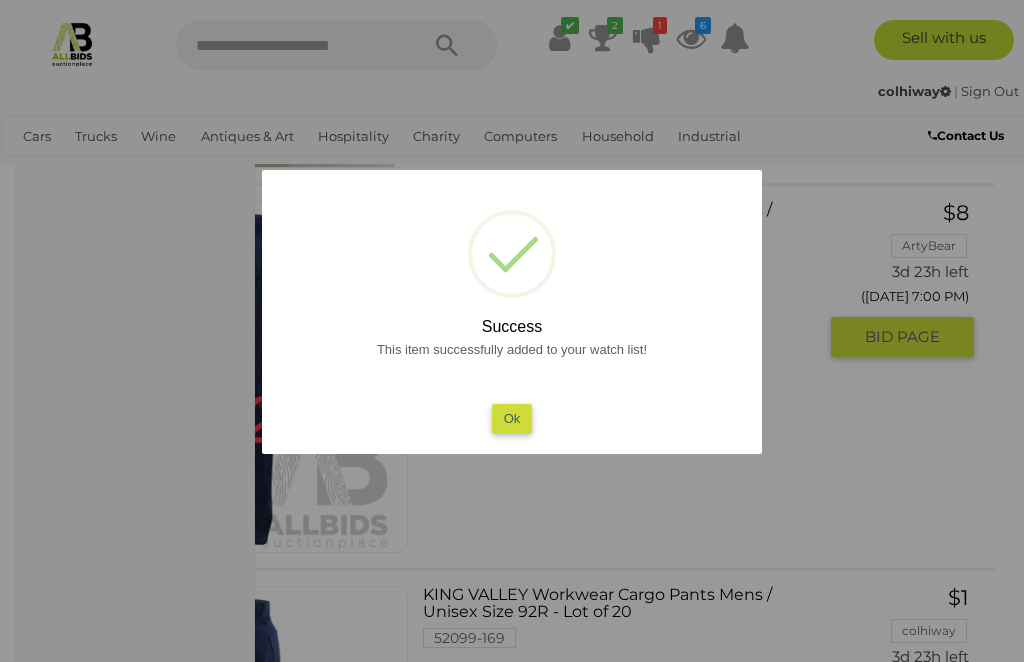 click on "Ok" at bounding box center [512, 418] 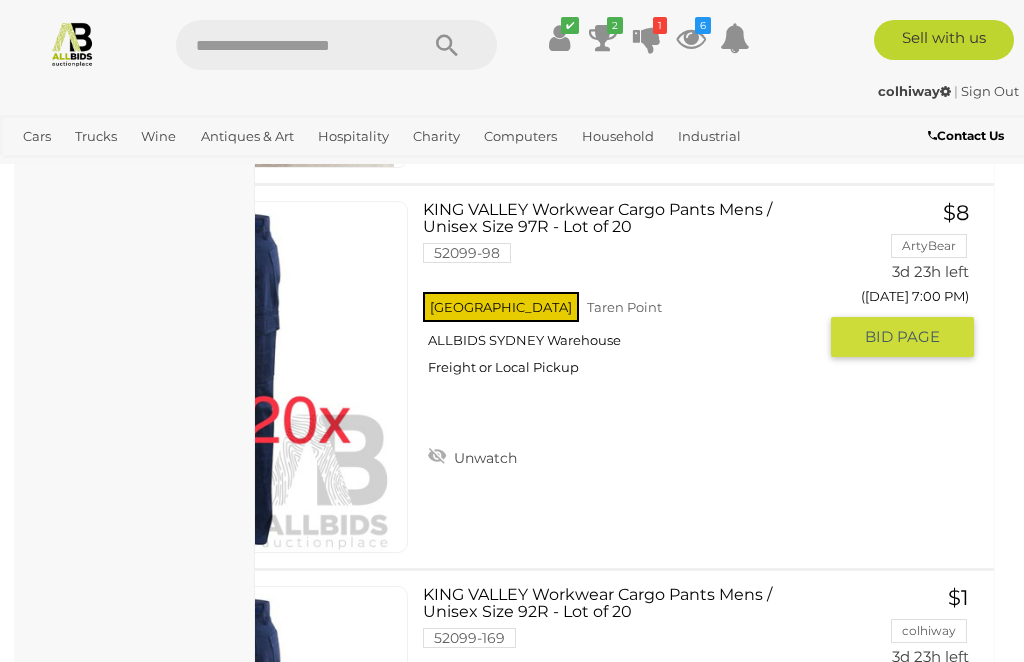 click on "BID PAGE" at bounding box center (902, 337) 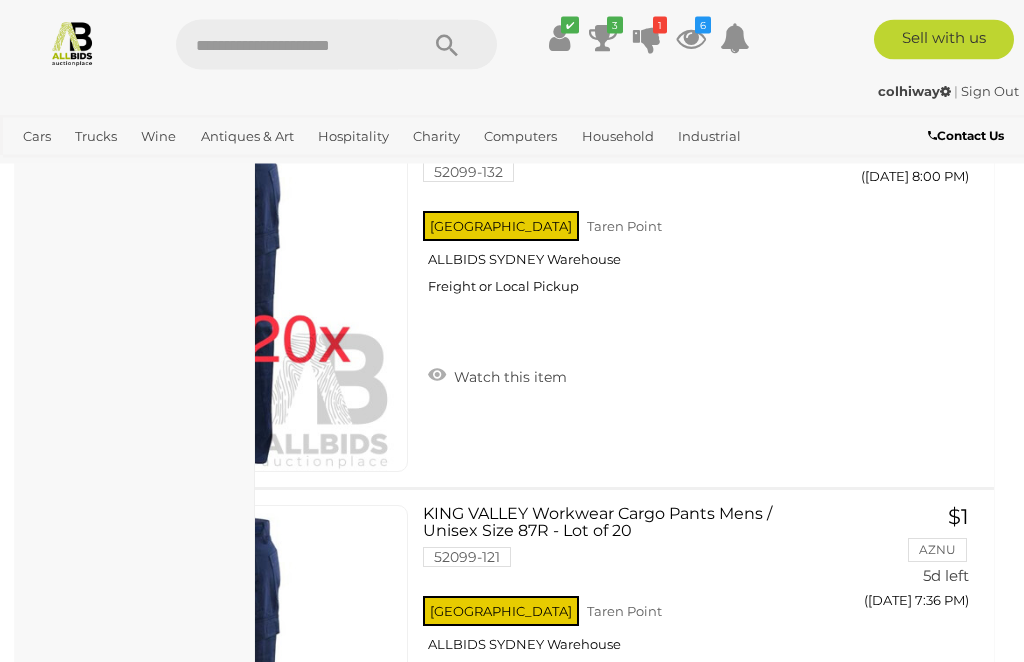 scroll, scrollTop: 5444, scrollLeft: 0, axis: vertical 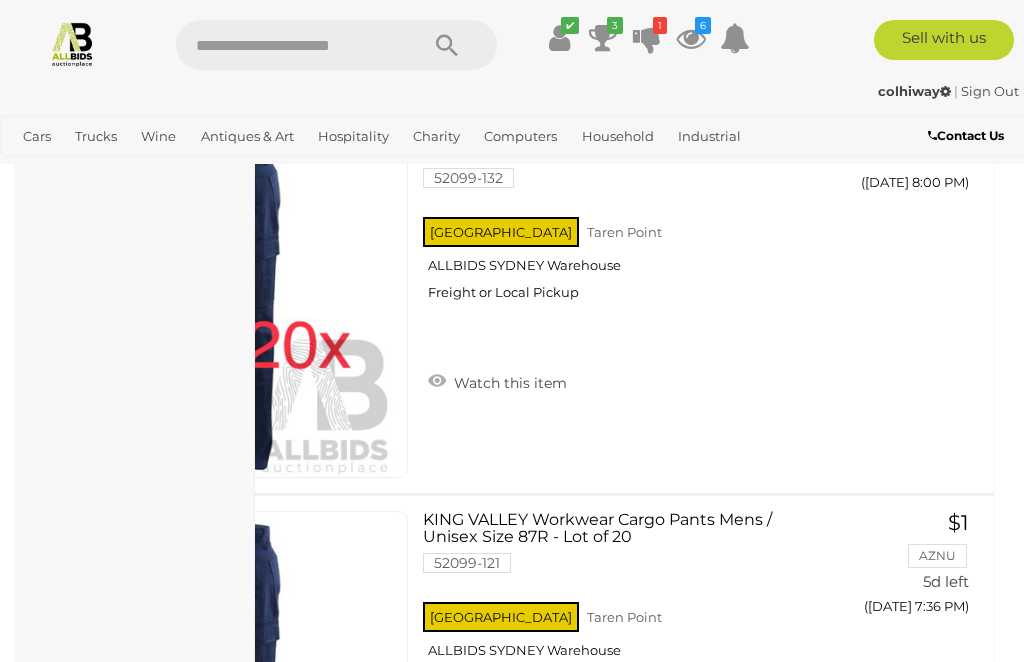 click on "View All Household  Auctions" at bounding box center [0, 0] 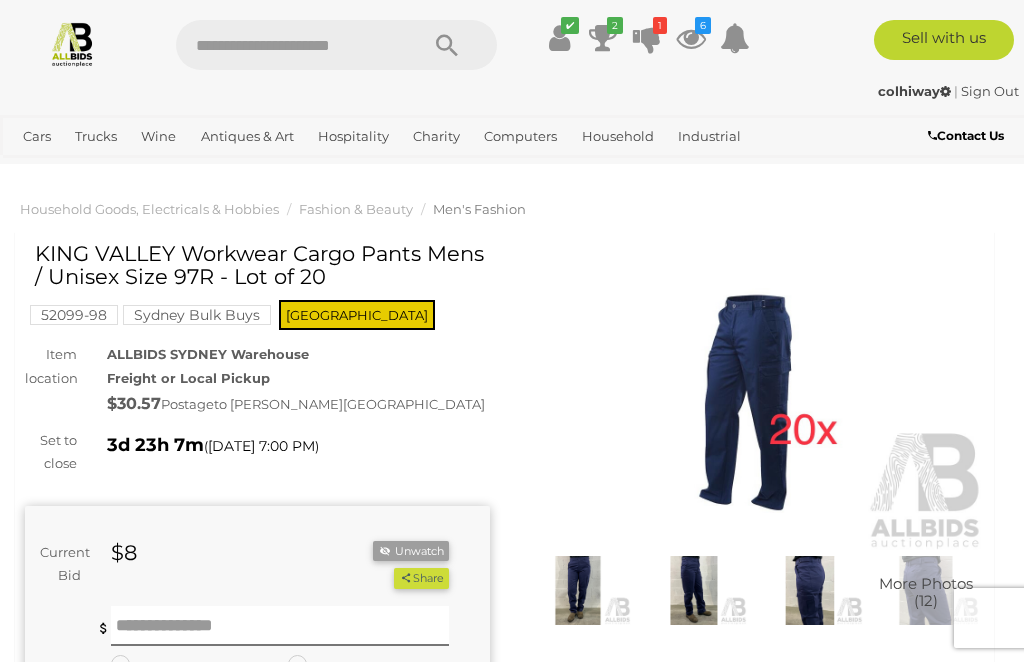 scroll, scrollTop: 0, scrollLeft: 0, axis: both 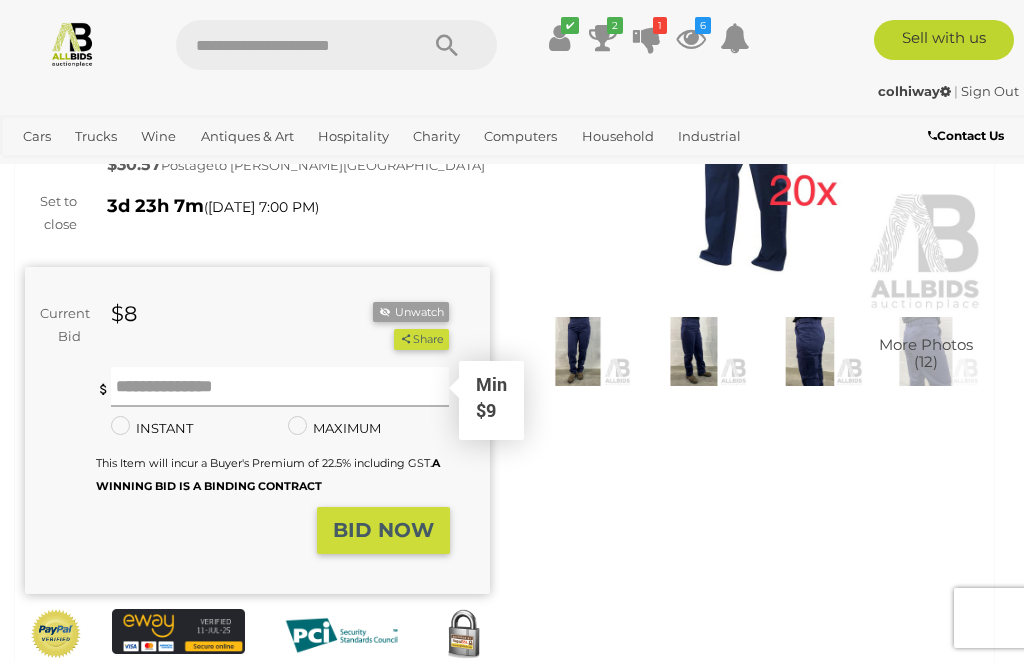 click at bounding box center (280, 387) 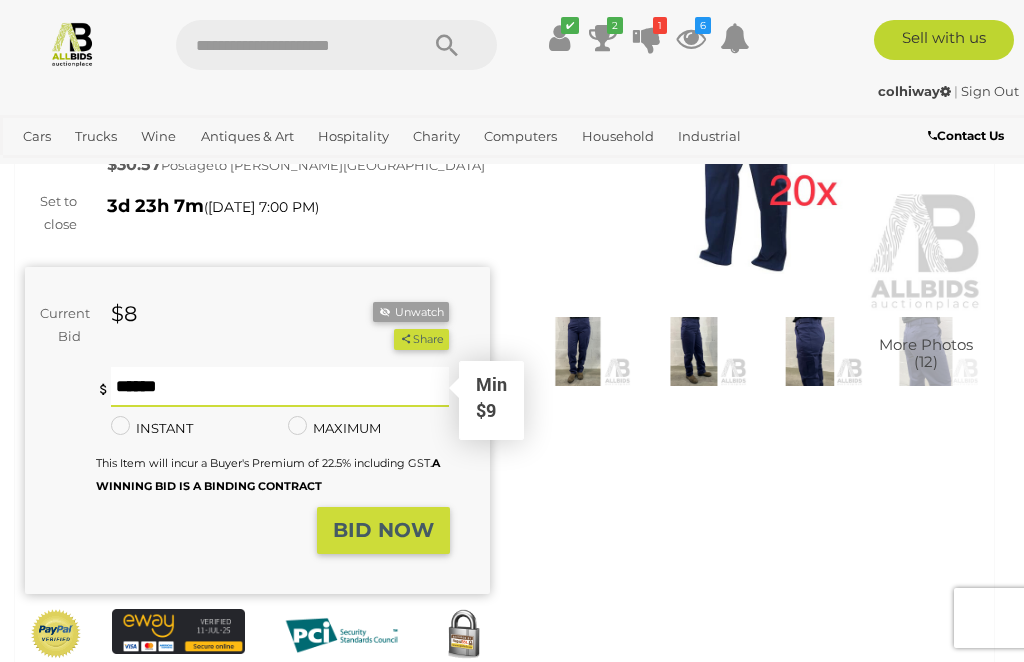 scroll, scrollTop: 238, scrollLeft: 0, axis: vertical 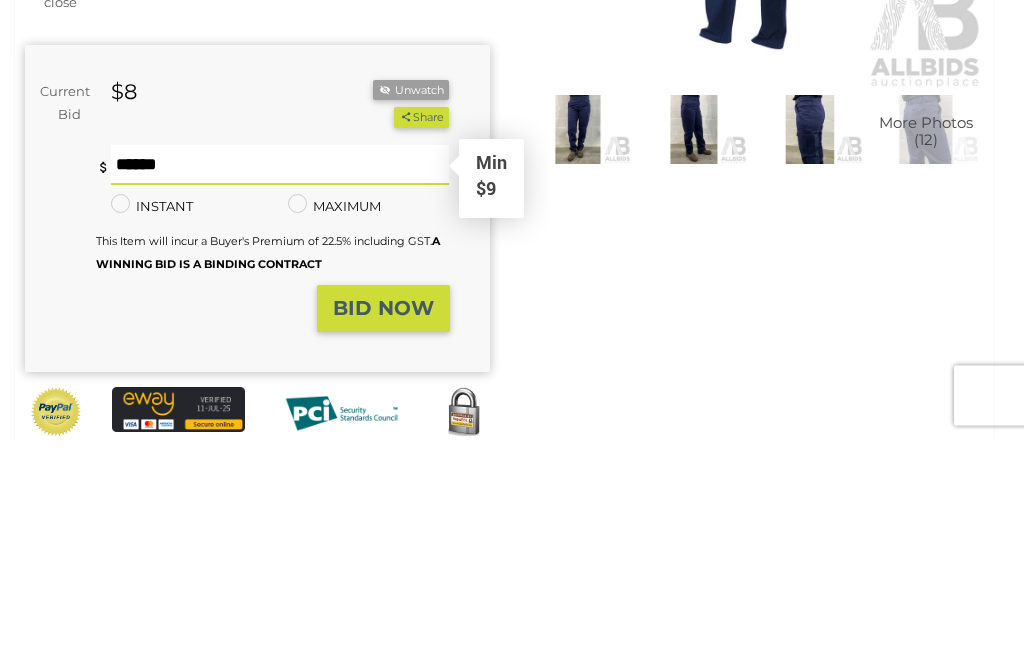 type on "**" 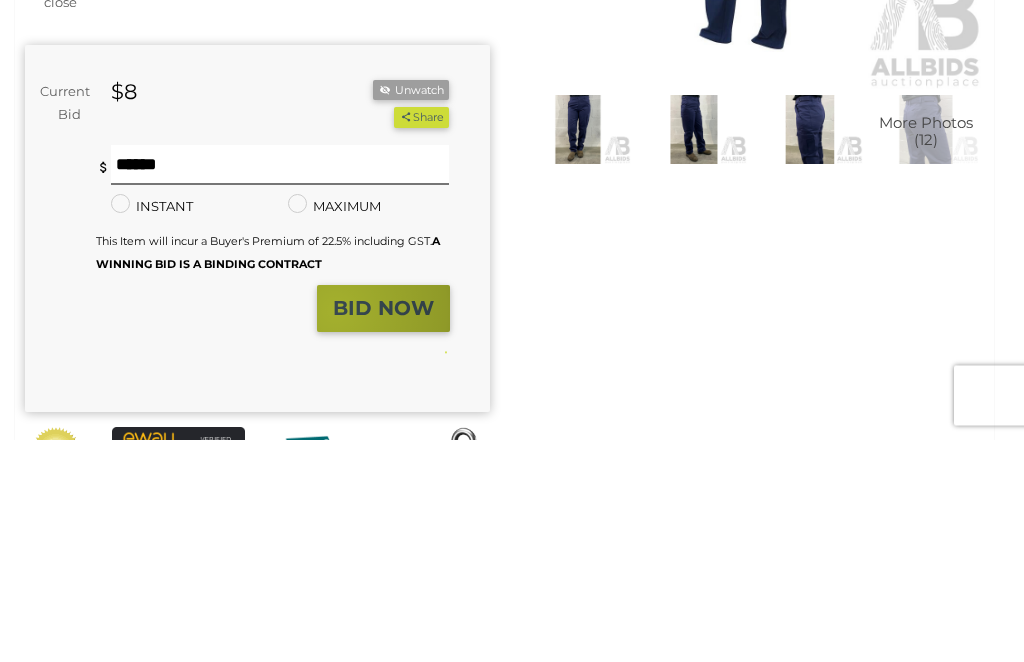 scroll, scrollTop: 461, scrollLeft: 0, axis: vertical 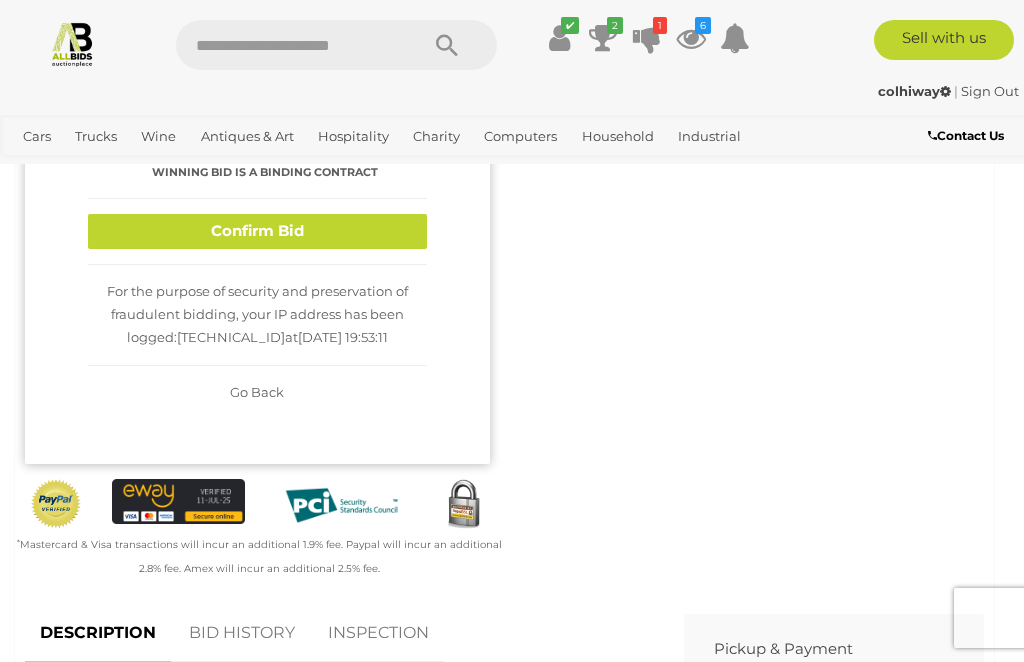 click on "For the purpose of security and preservation of fraudulent bidding, your IP address has been logged:
[TECHNICAL_ID]
at
[DATE] 19:53:11" at bounding box center (257, 315) 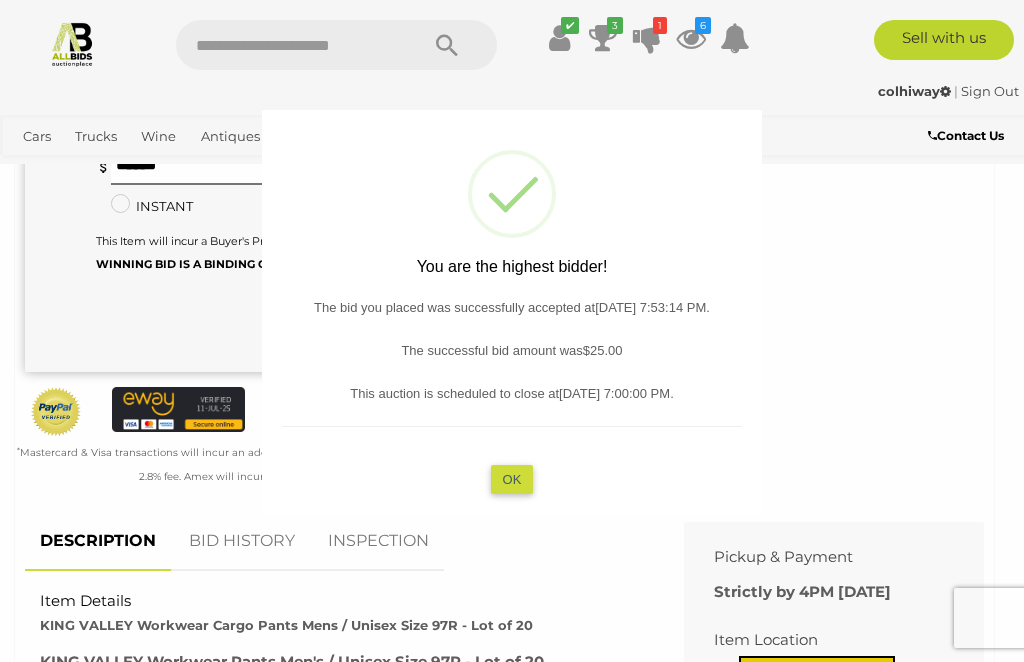 type 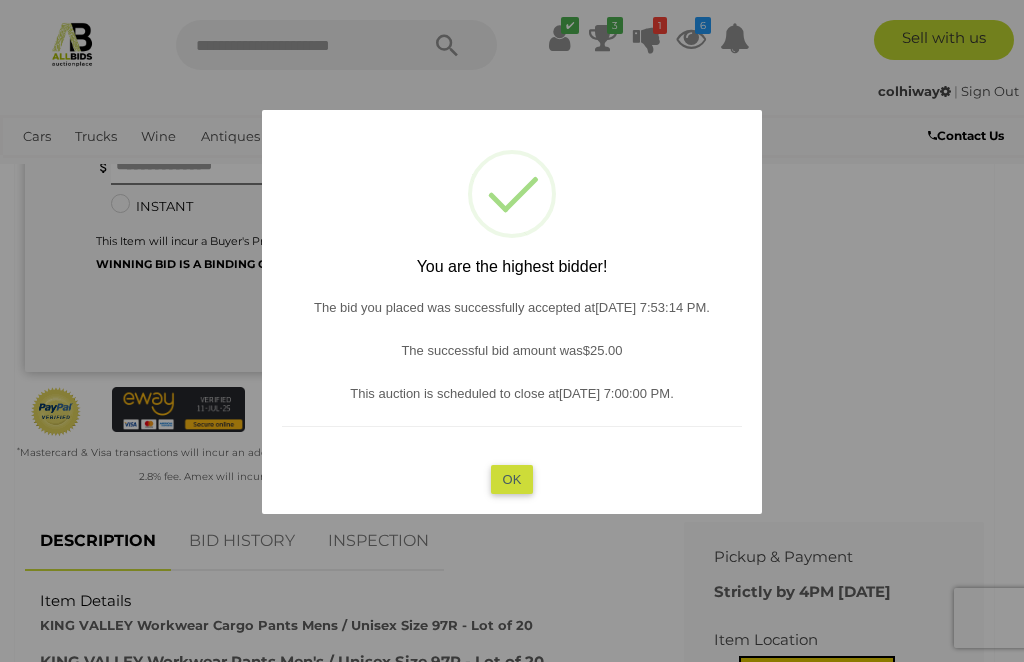 click at bounding box center (512, 331) 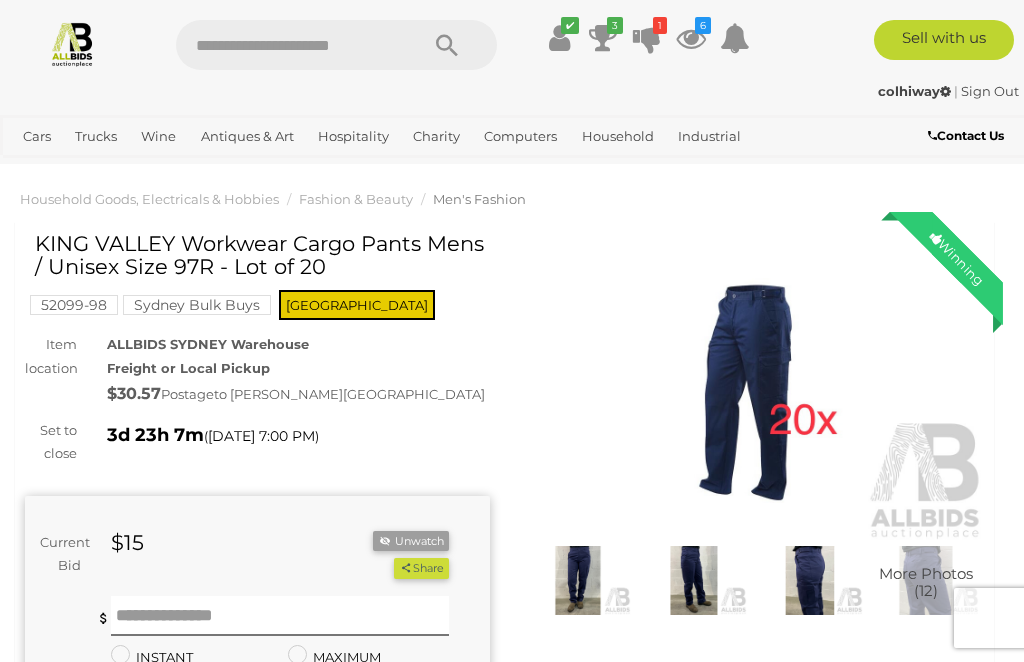 scroll, scrollTop: 0, scrollLeft: 0, axis: both 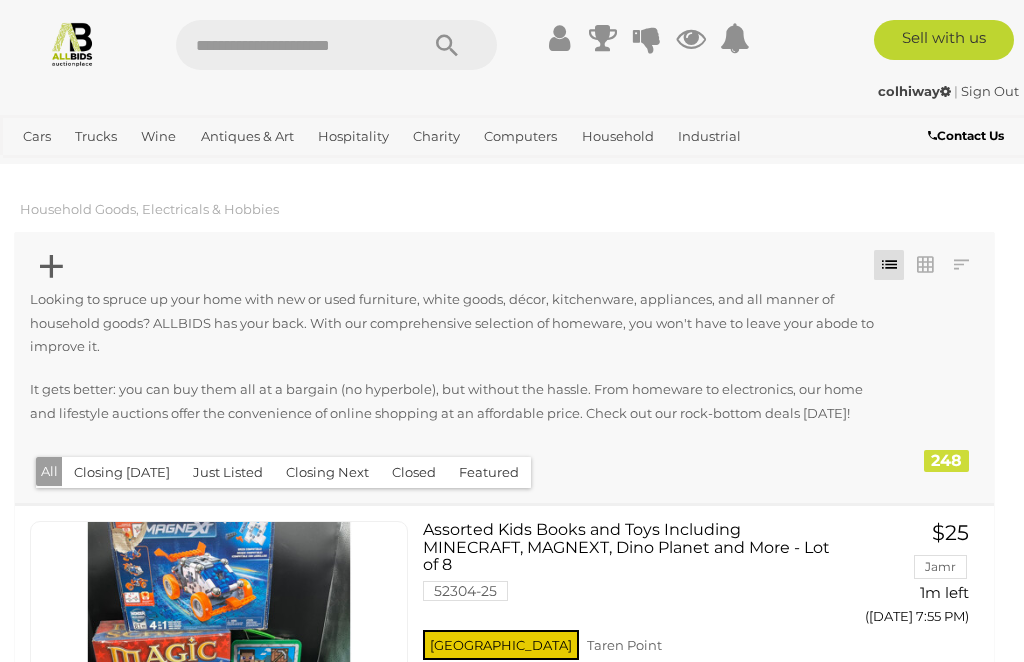 click at bounding box center (51, 266) 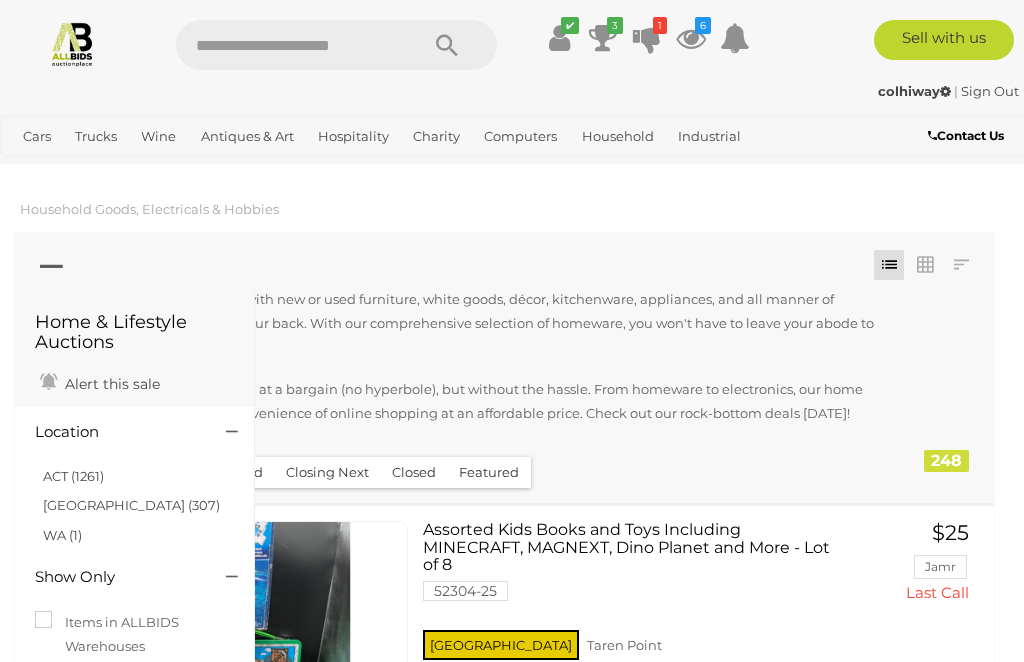 click on "ACT (1261)" at bounding box center [73, 476] 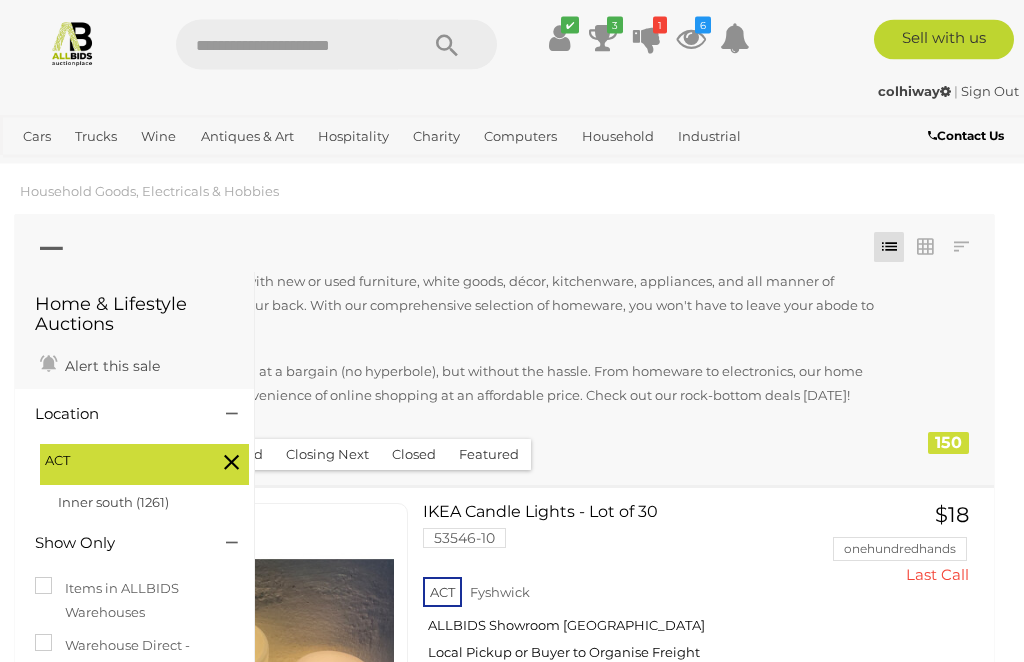 scroll, scrollTop: 18, scrollLeft: 0, axis: vertical 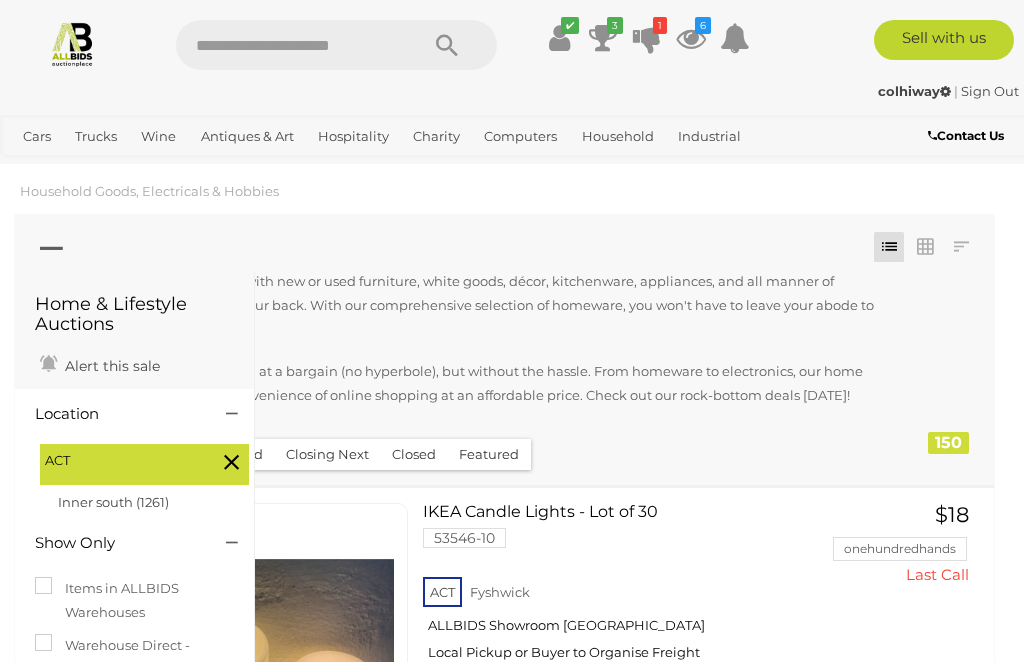 click on "Location" at bounding box center (115, 414) 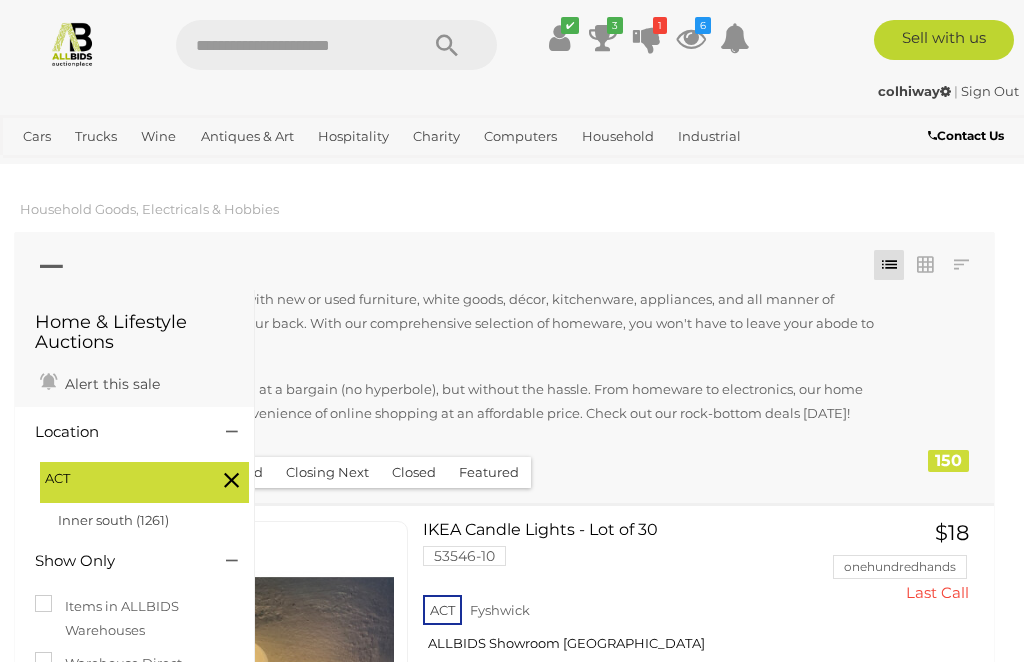click at bounding box center [504, 267] 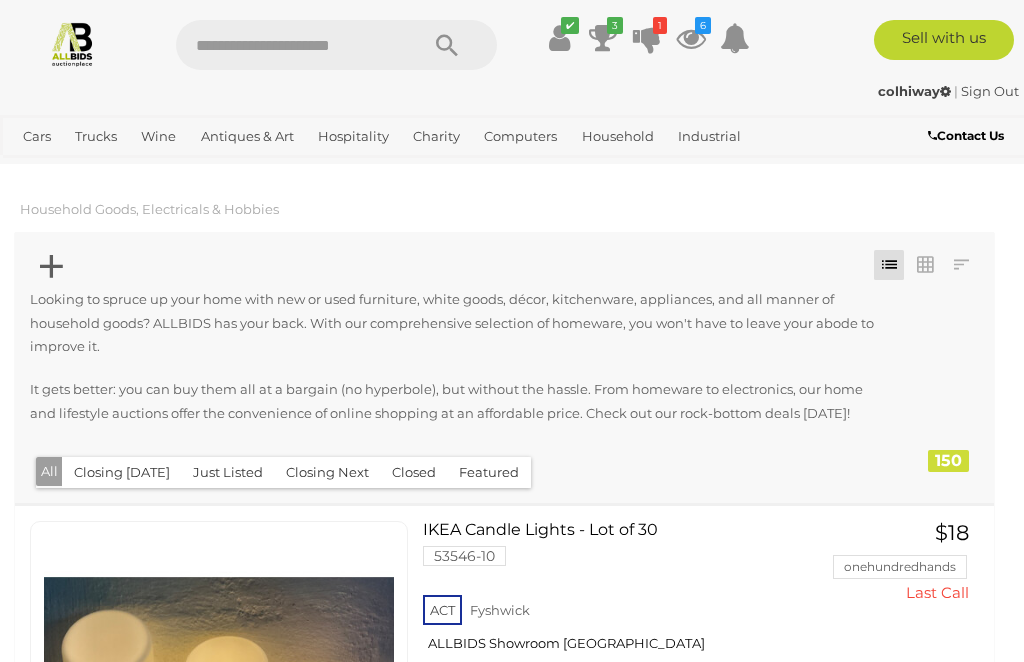 click at bounding box center (51, 266) 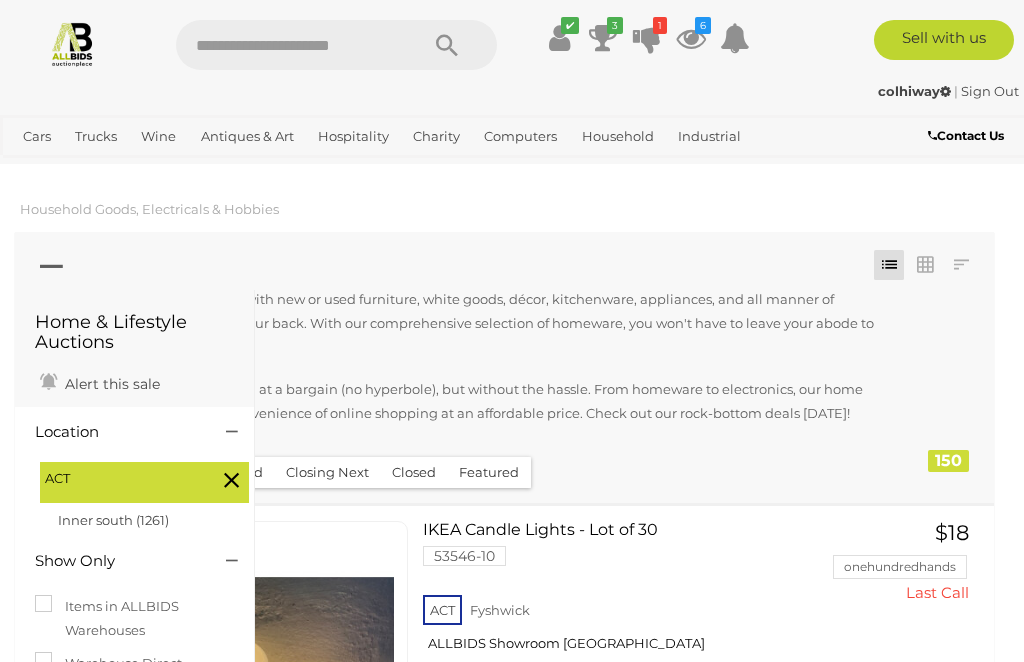 click at bounding box center [504, 267] 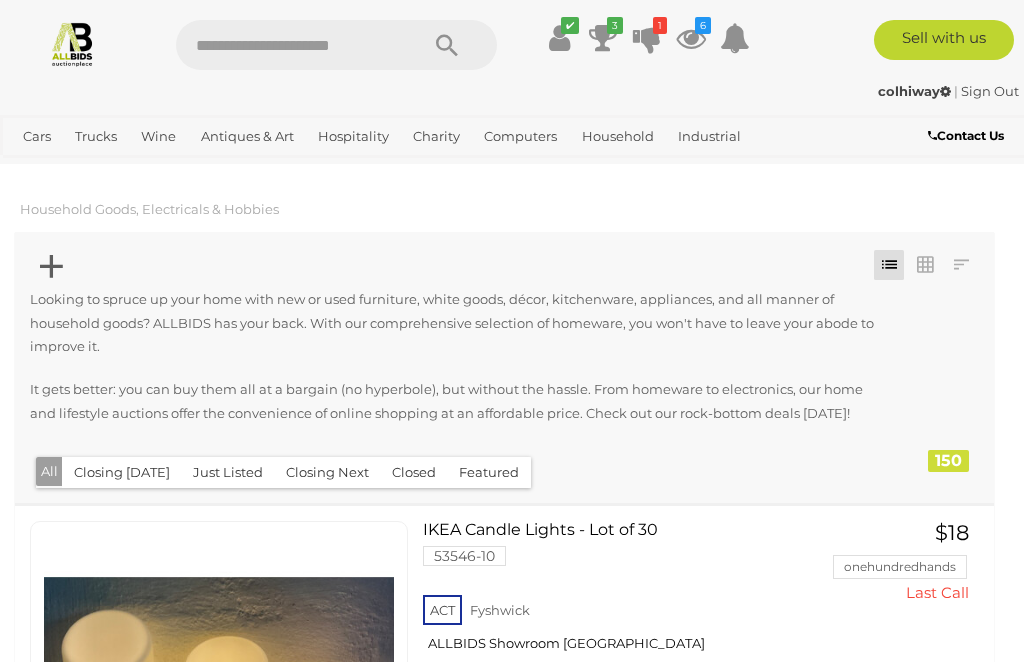 click at bounding box center (504, 267) 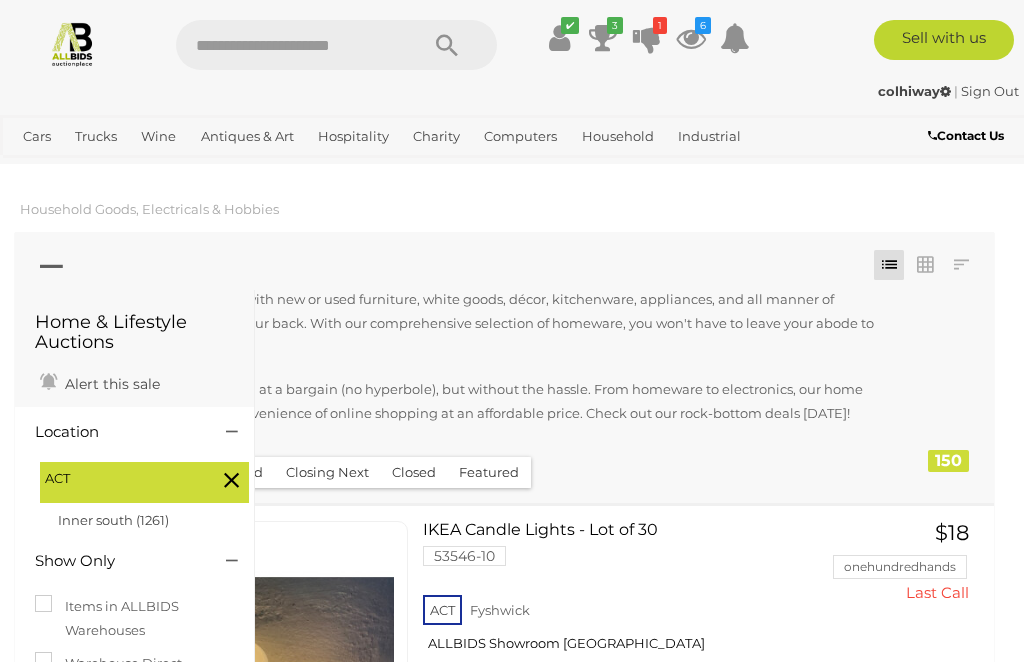 click at bounding box center [51, 266] 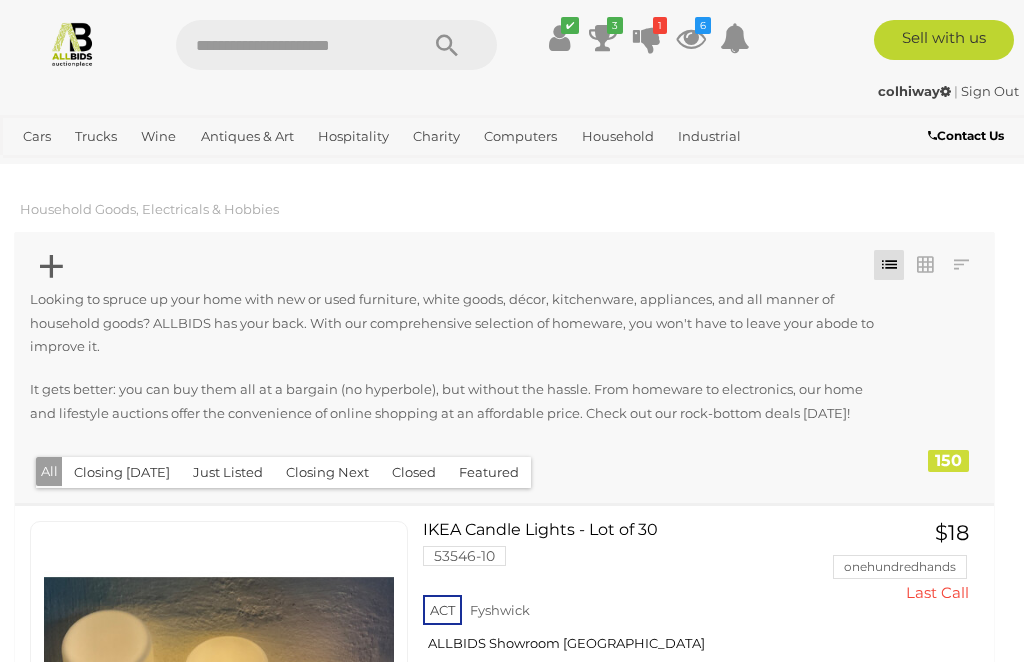 click at bounding box center (51, 266) 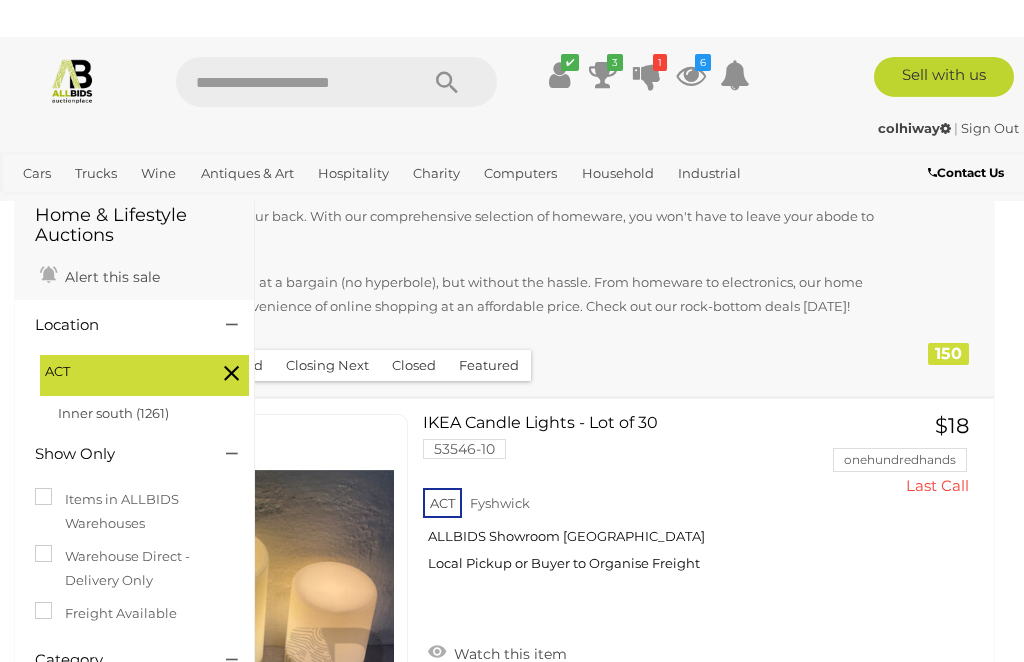 scroll, scrollTop: 0, scrollLeft: 0, axis: both 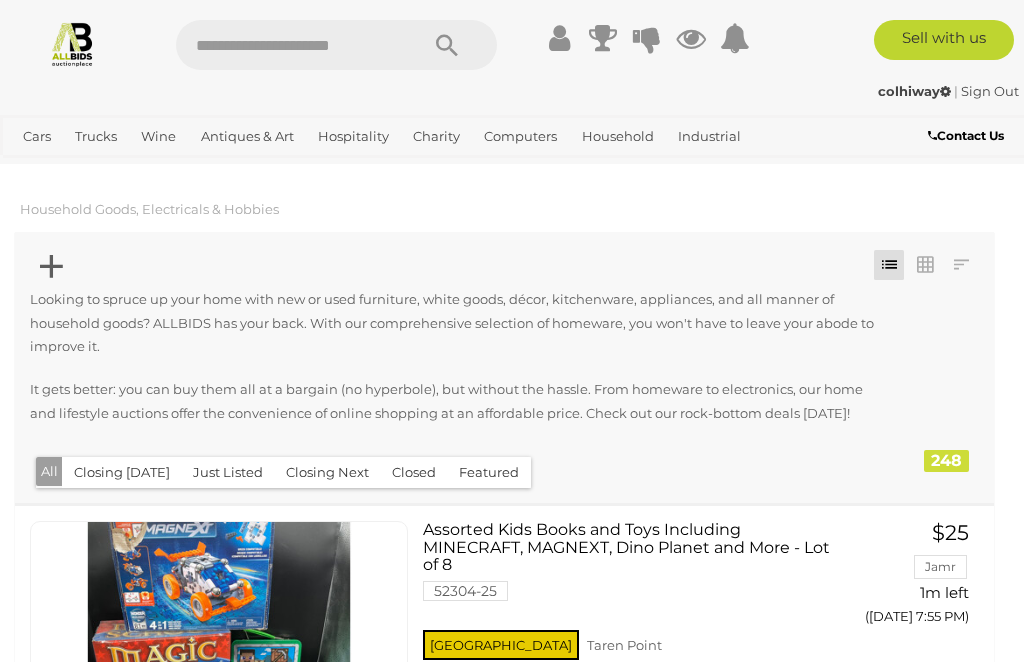 click at bounding box center [51, 266] 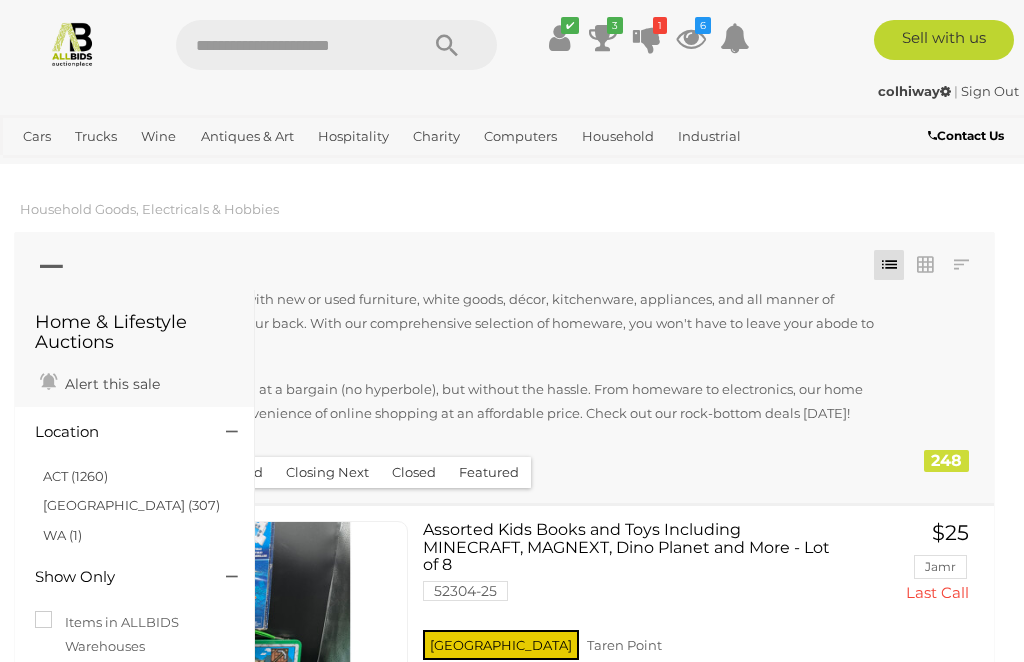 click on "[GEOGRAPHIC_DATA] (307)" at bounding box center (131, 505) 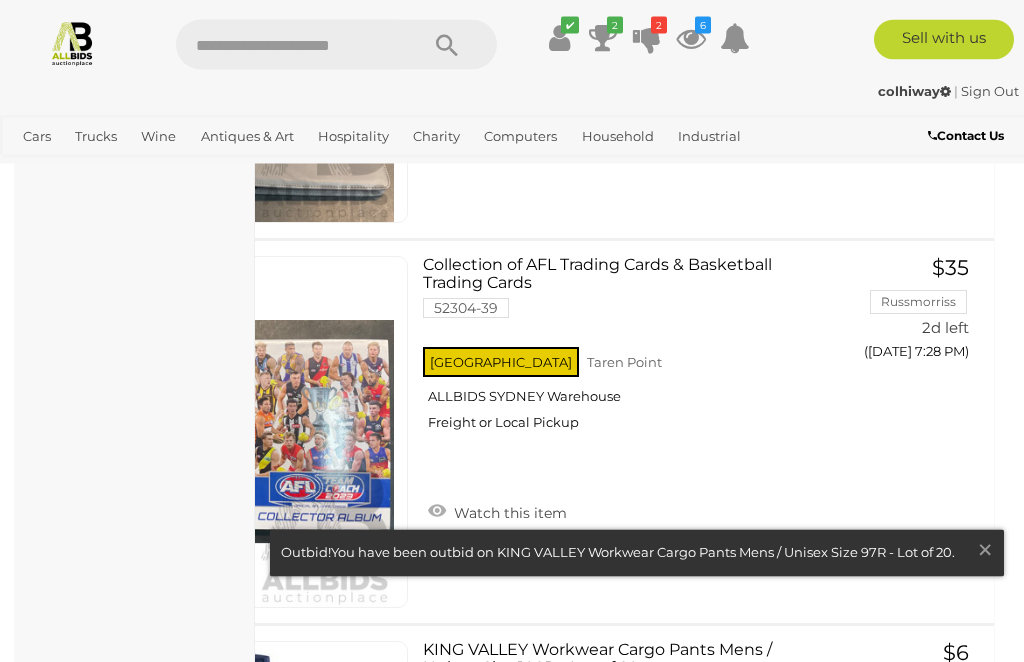 scroll, scrollTop: 4500, scrollLeft: 0, axis: vertical 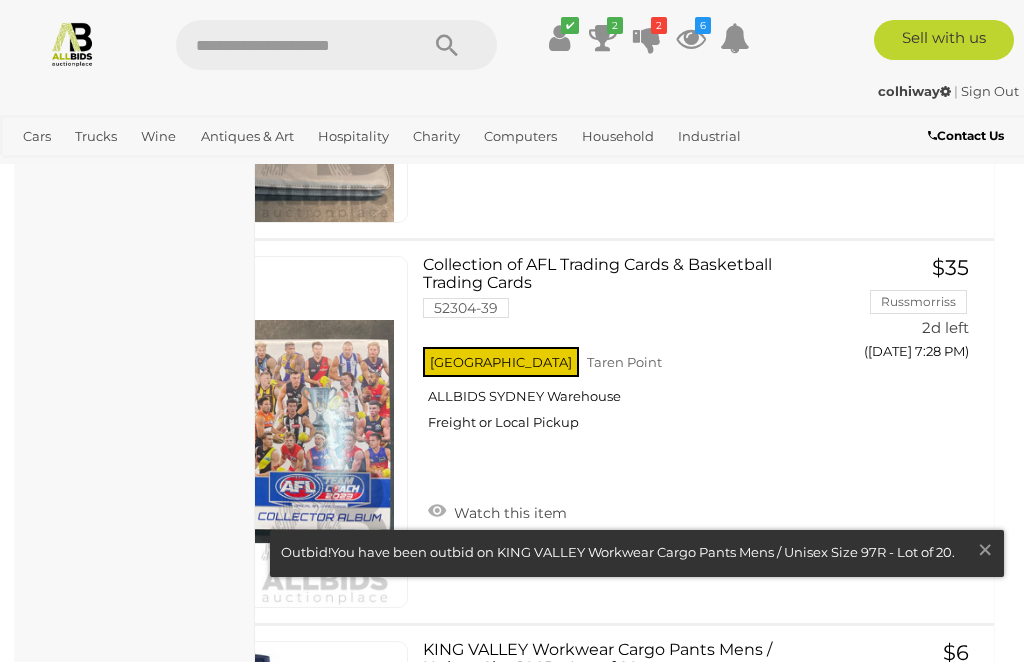 click on "×" at bounding box center [985, 549] 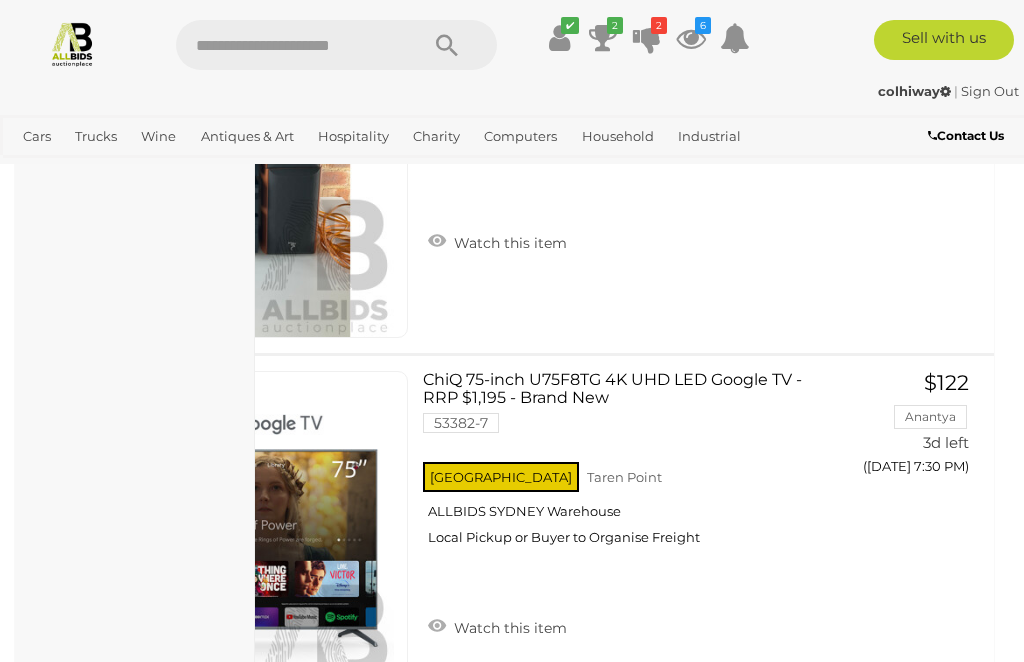 scroll, scrollTop: 19014, scrollLeft: 0, axis: vertical 